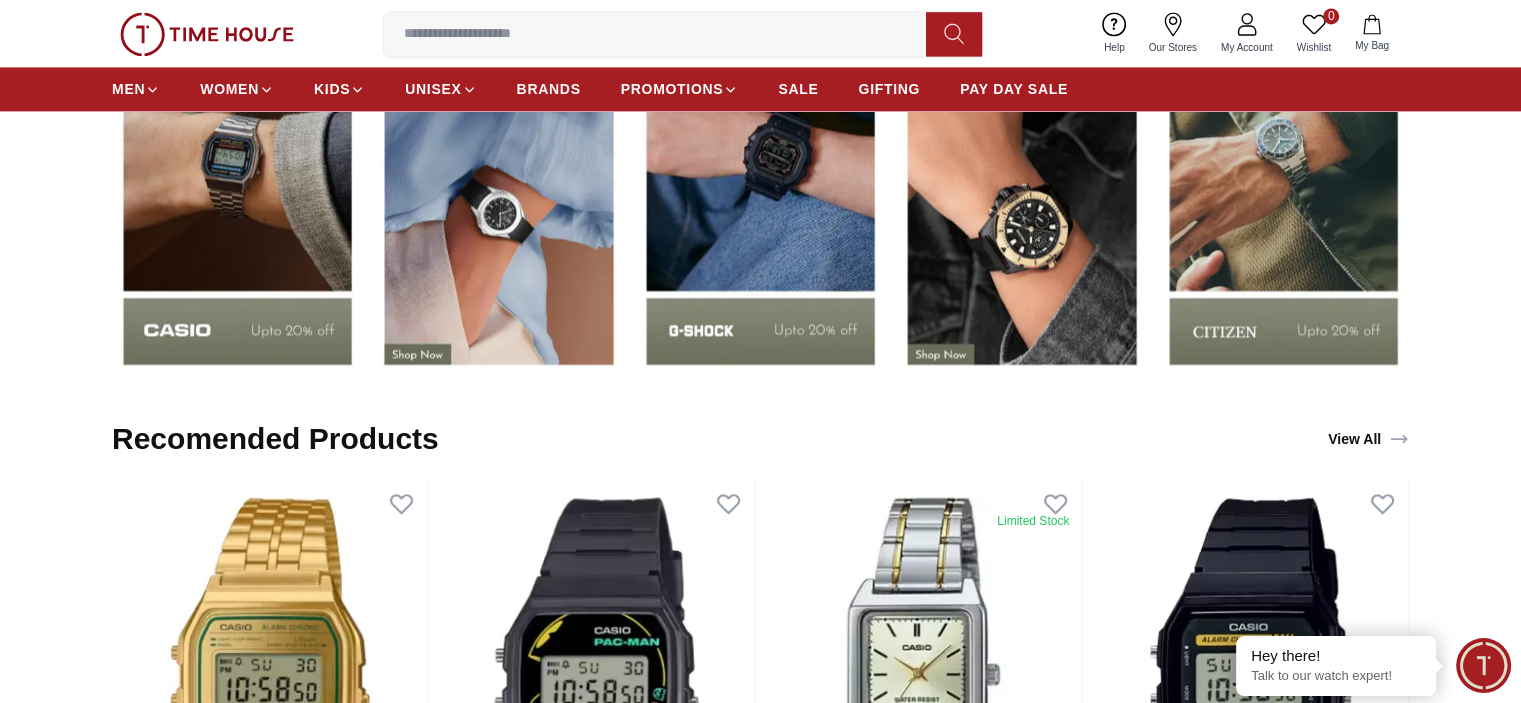 scroll, scrollTop: 3000, scrollLeft: 0, axis: vertical 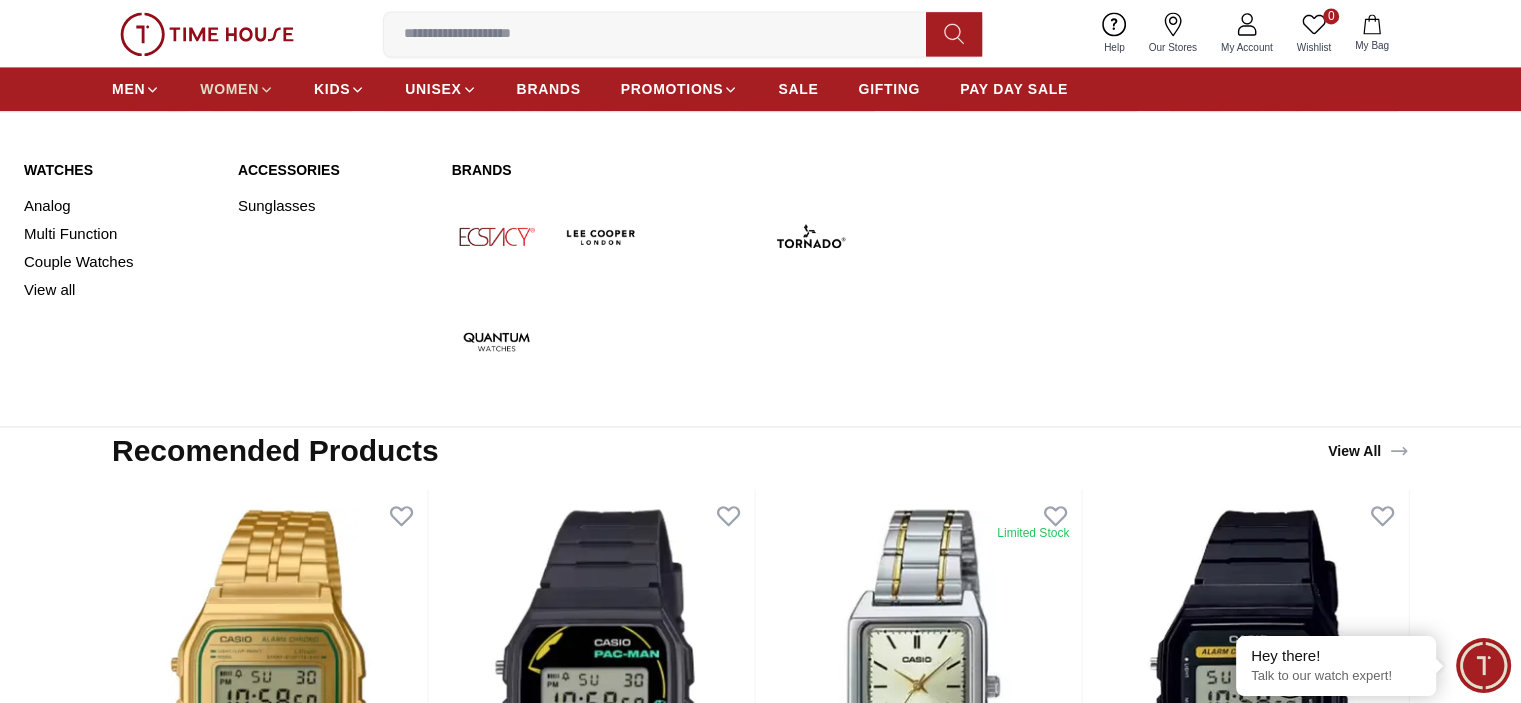 click on "WOMEN" at bounding box center (237, 89) 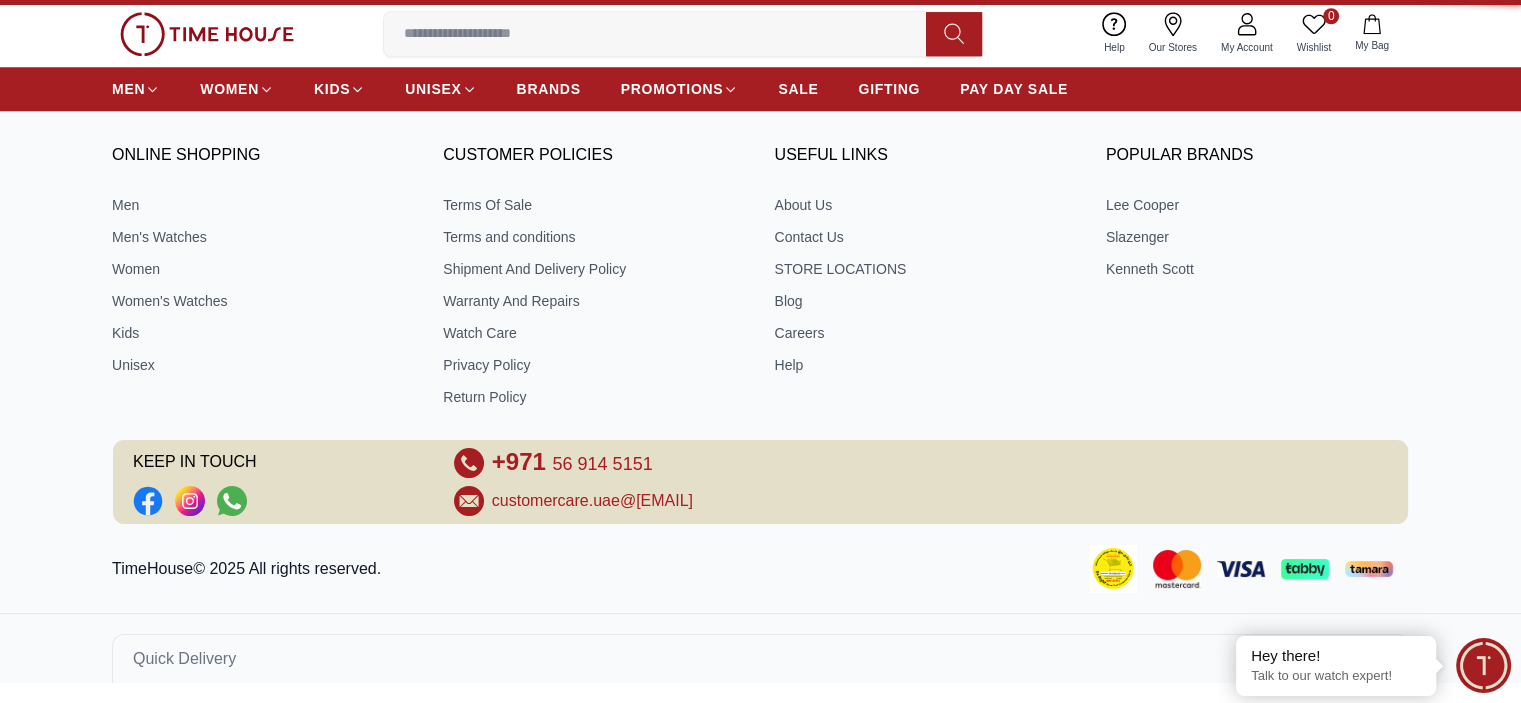 scroll, scrollTop: 0, scrollLeft: 0, axis: both 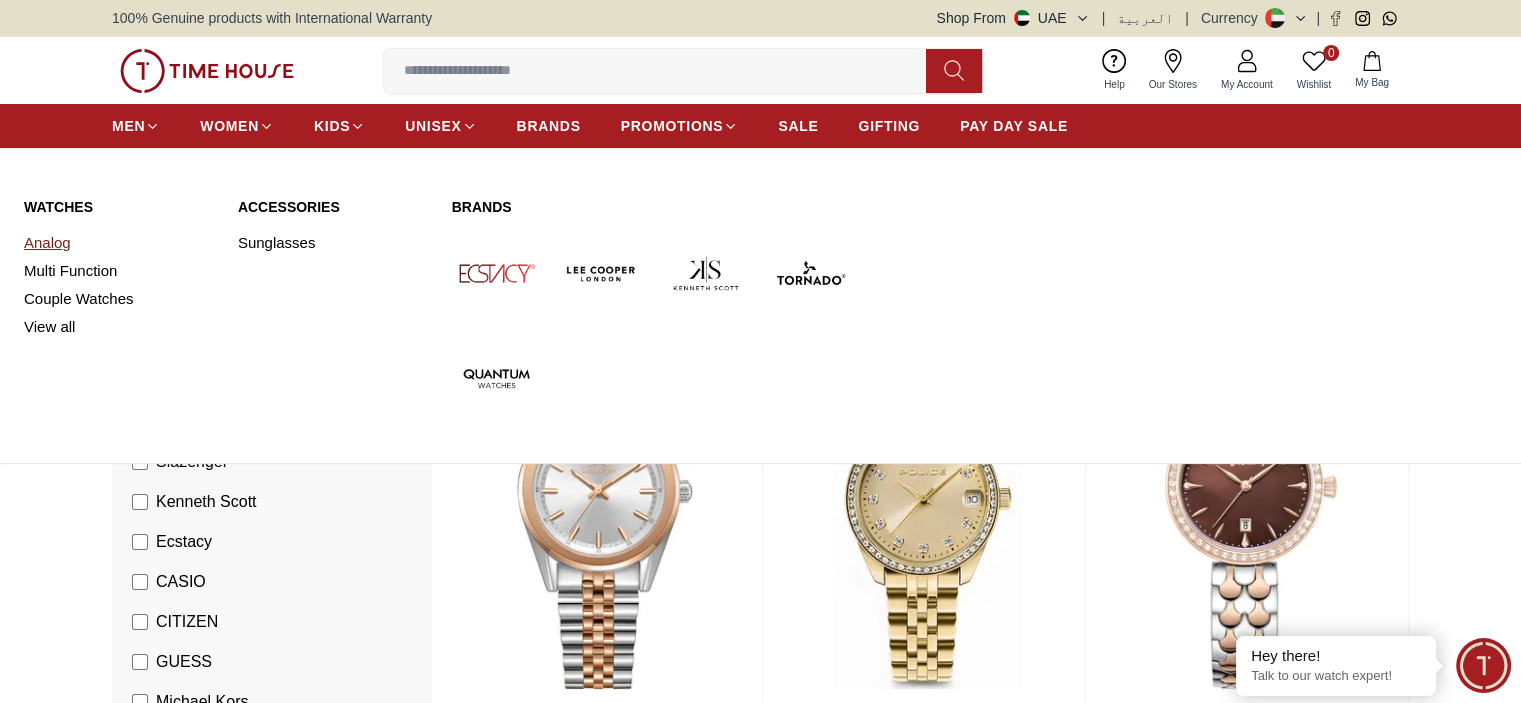 click on "Analog" at bounding box center (119, 243) 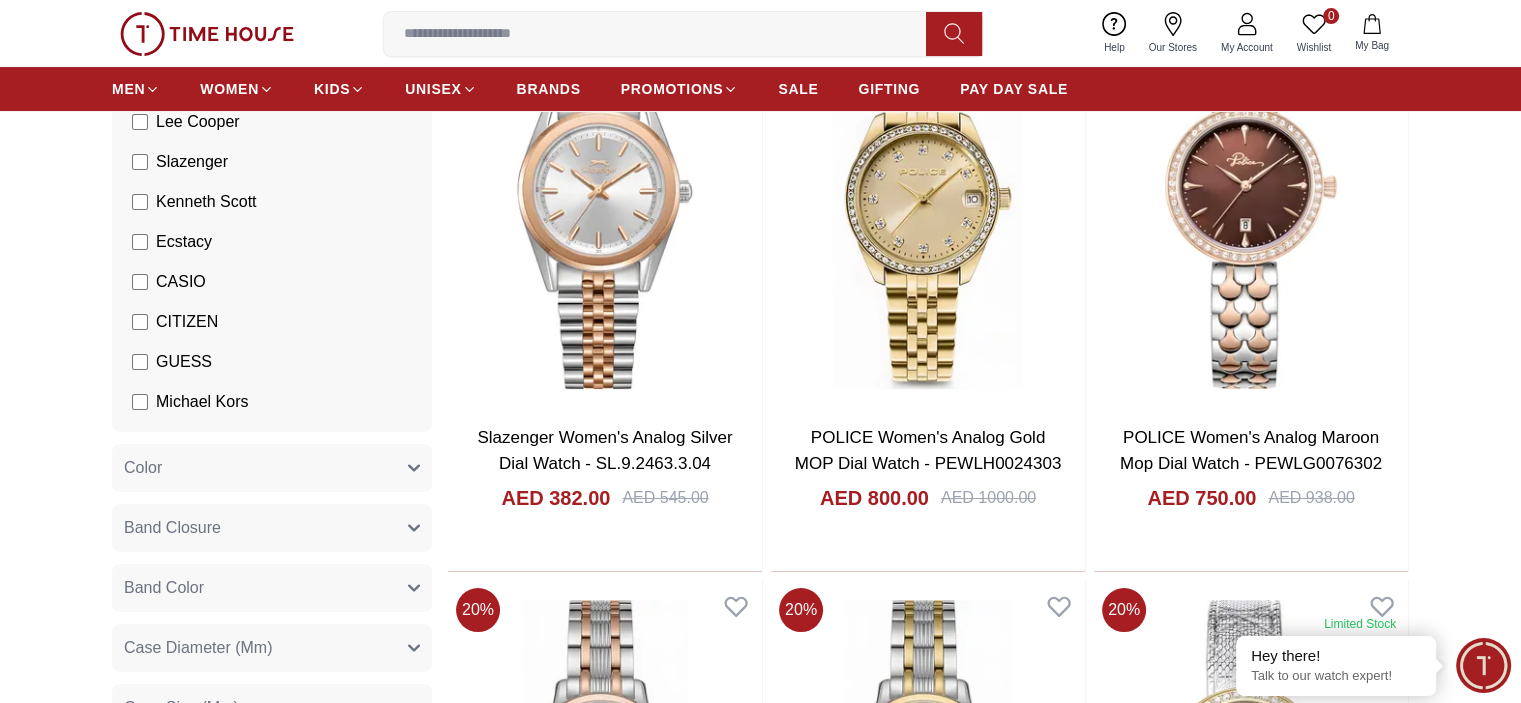 scroll, scrollTop: 100, scrollLeft: 0, axis: vertical 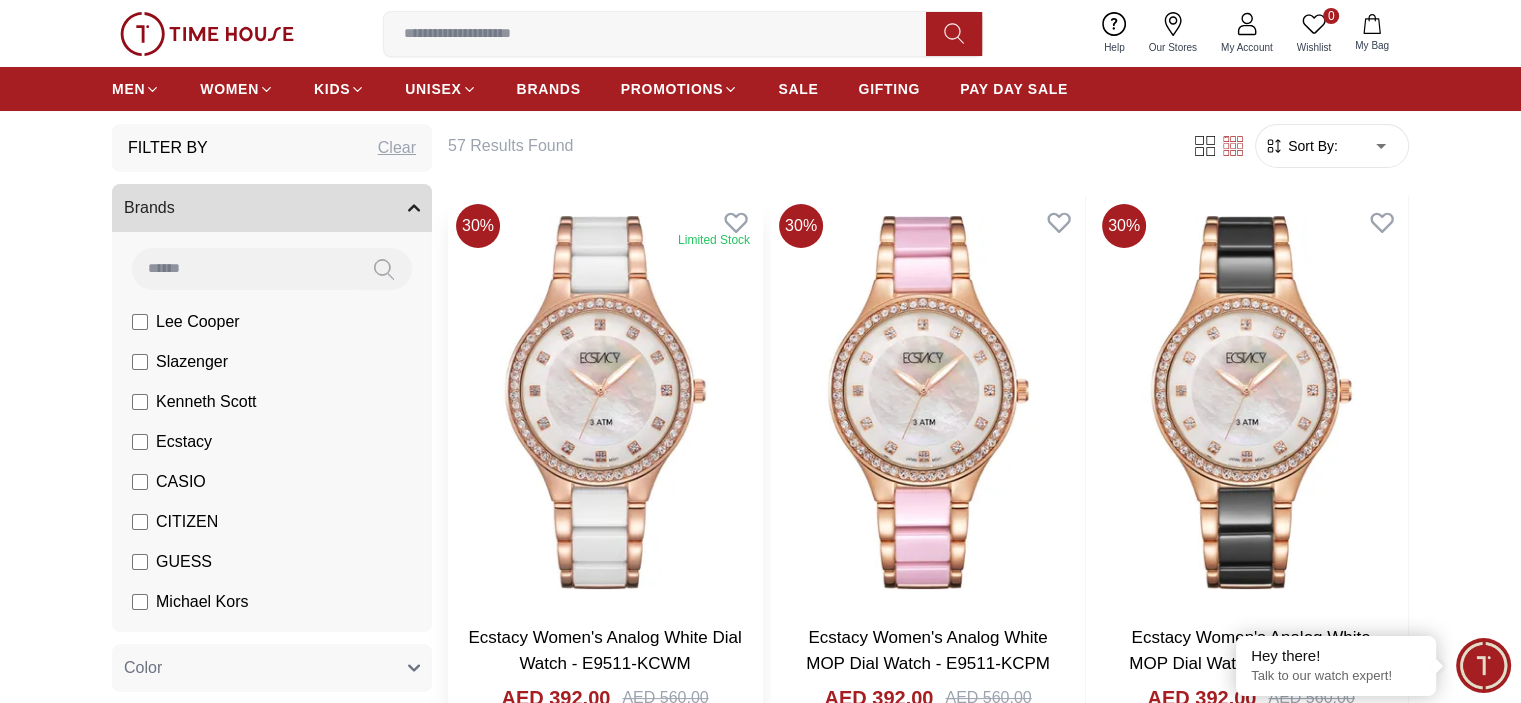 click at bounding box center (605, 402) 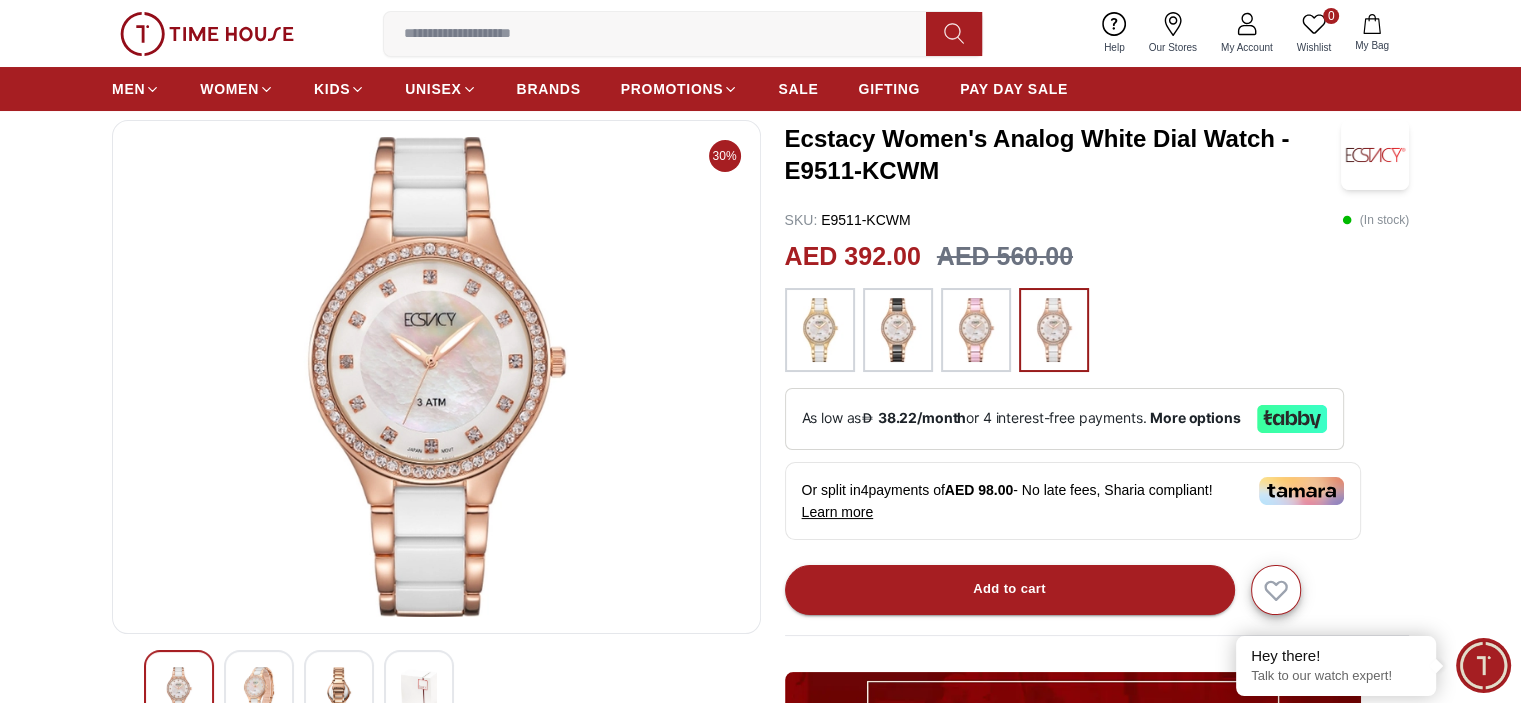 click at bounding box center [820, 330] 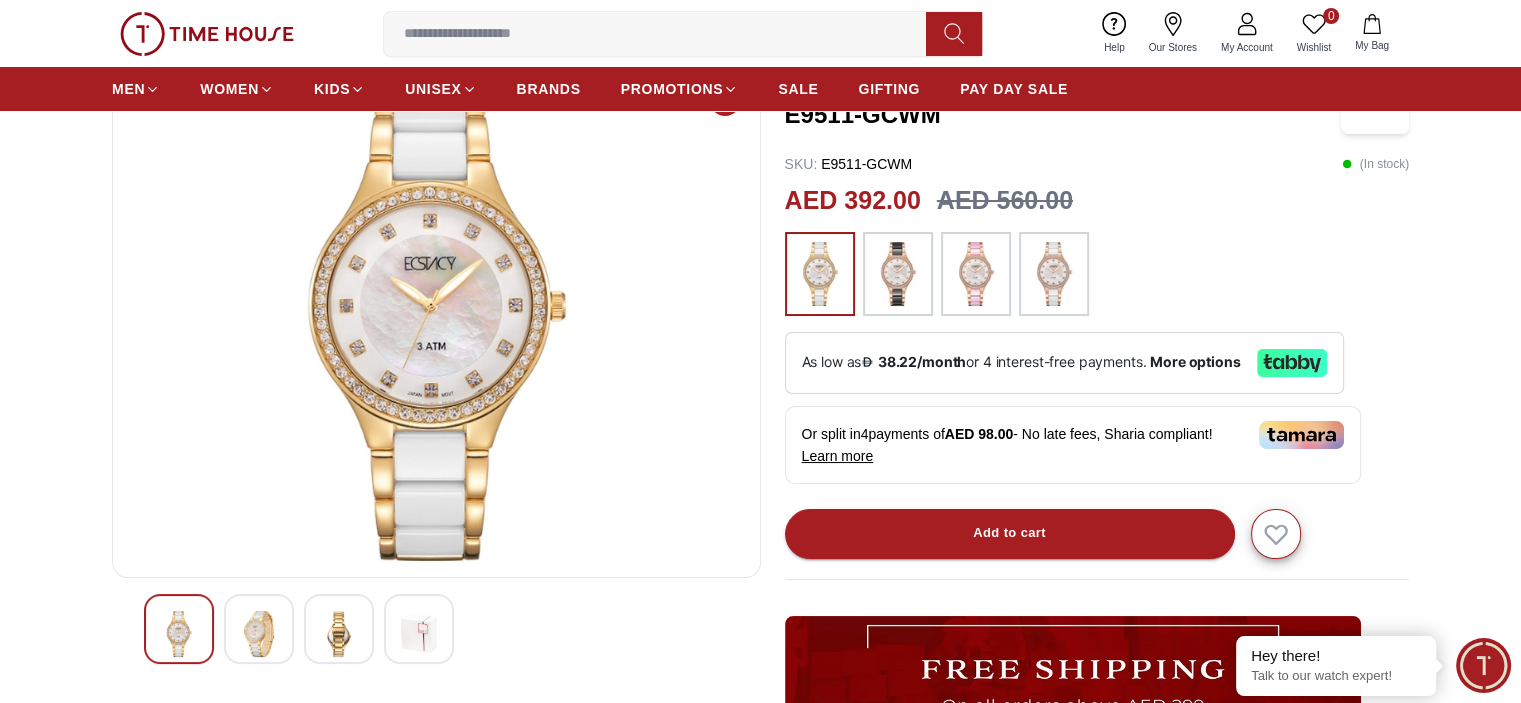 scroll, scrollTop: 200, scrollLeft: 0, axis: vertical 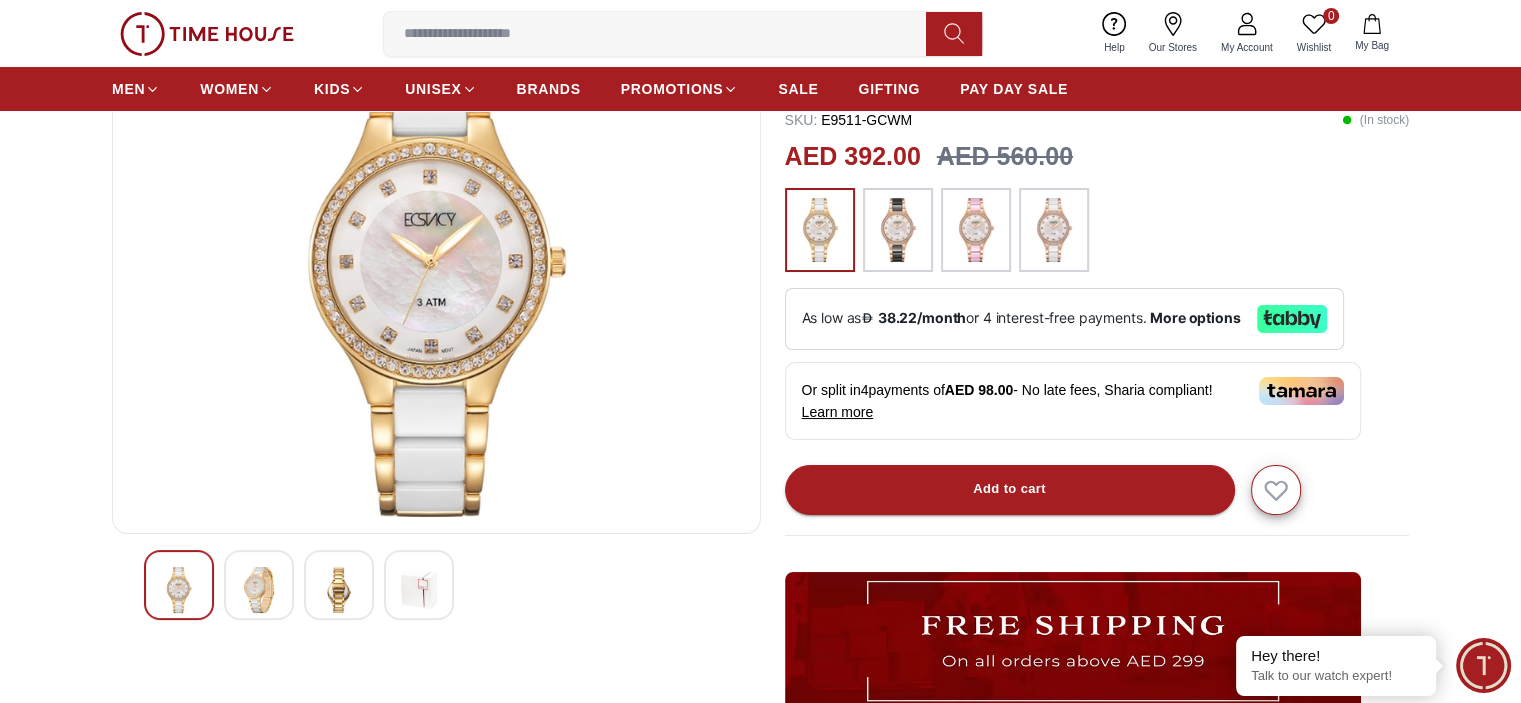click at bounding box center [259, 585] 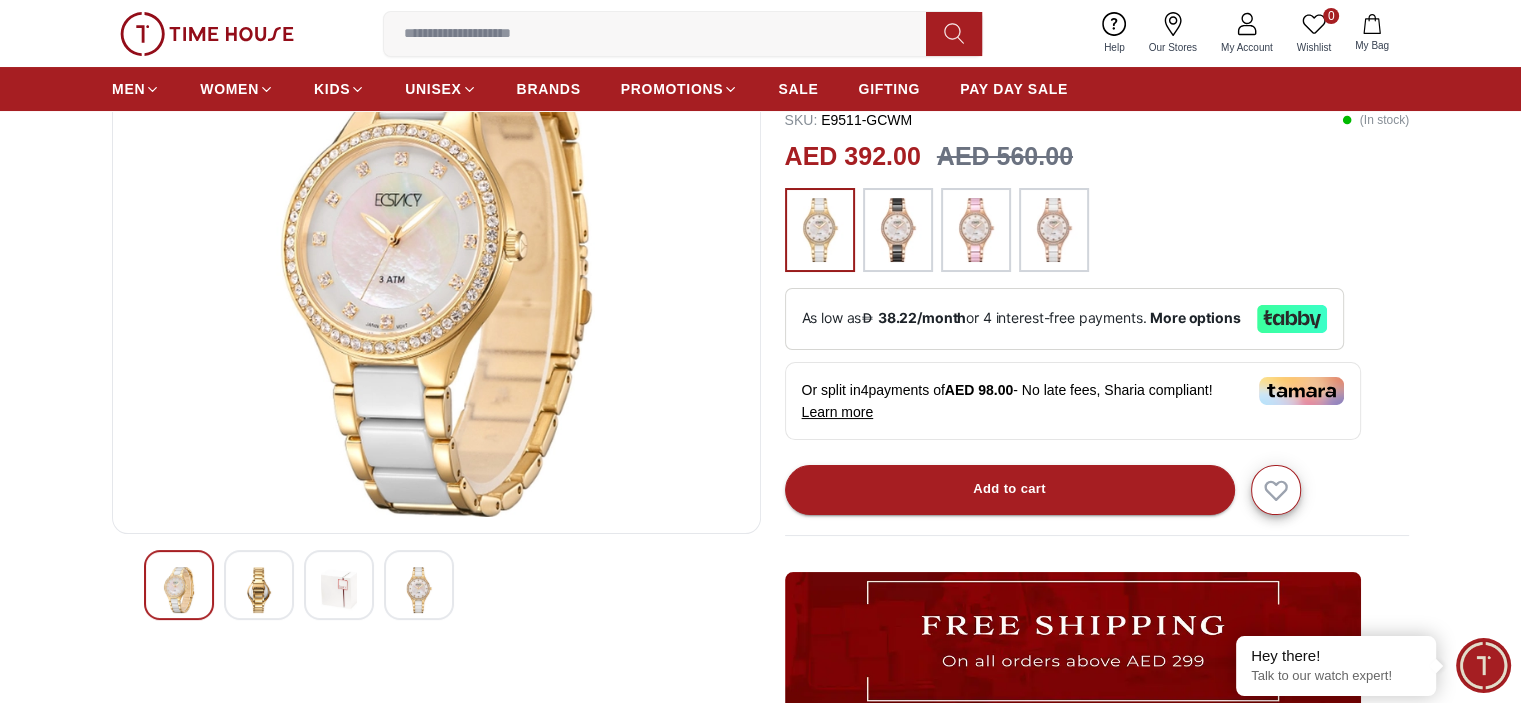 click at bounding box center [259, 590] 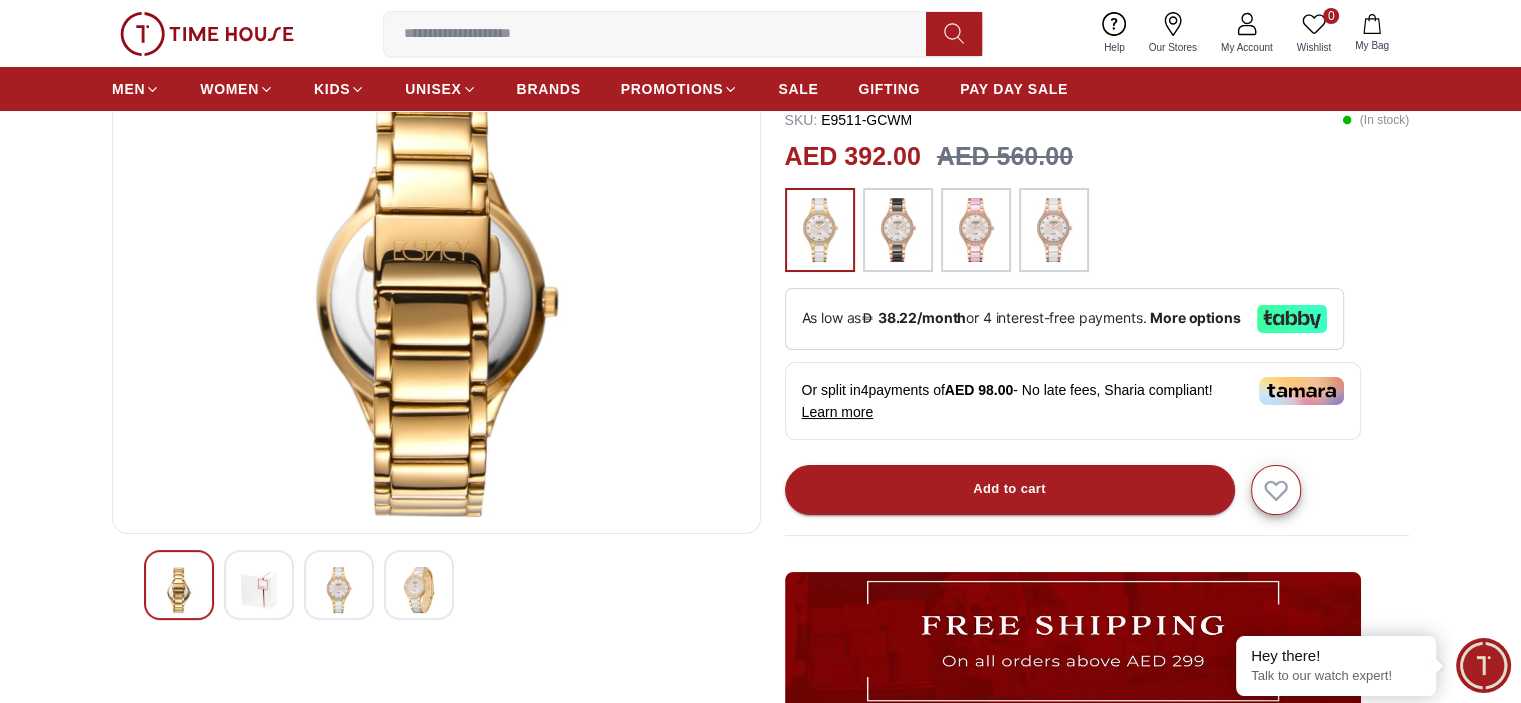click at bounding box center [339, 590] 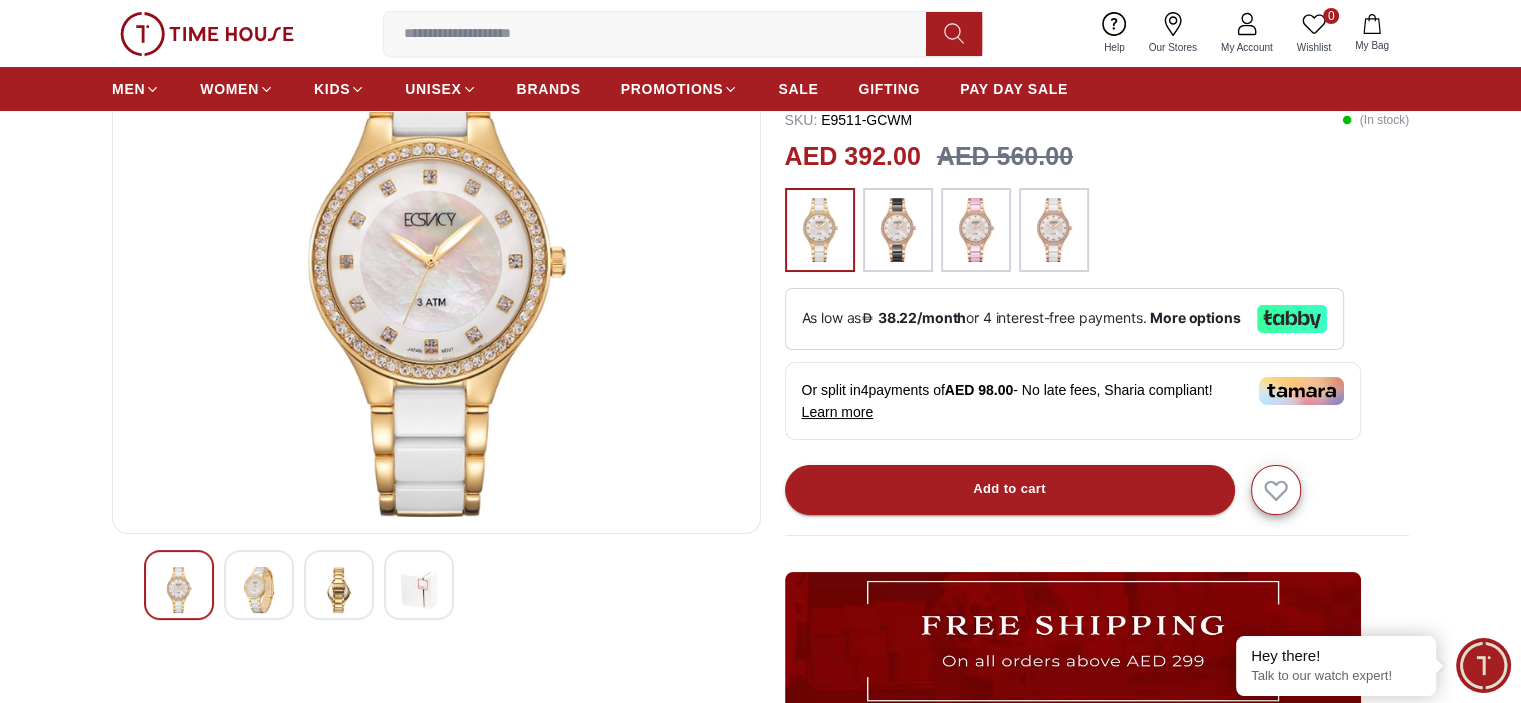 click at bounding box center (259, 590) 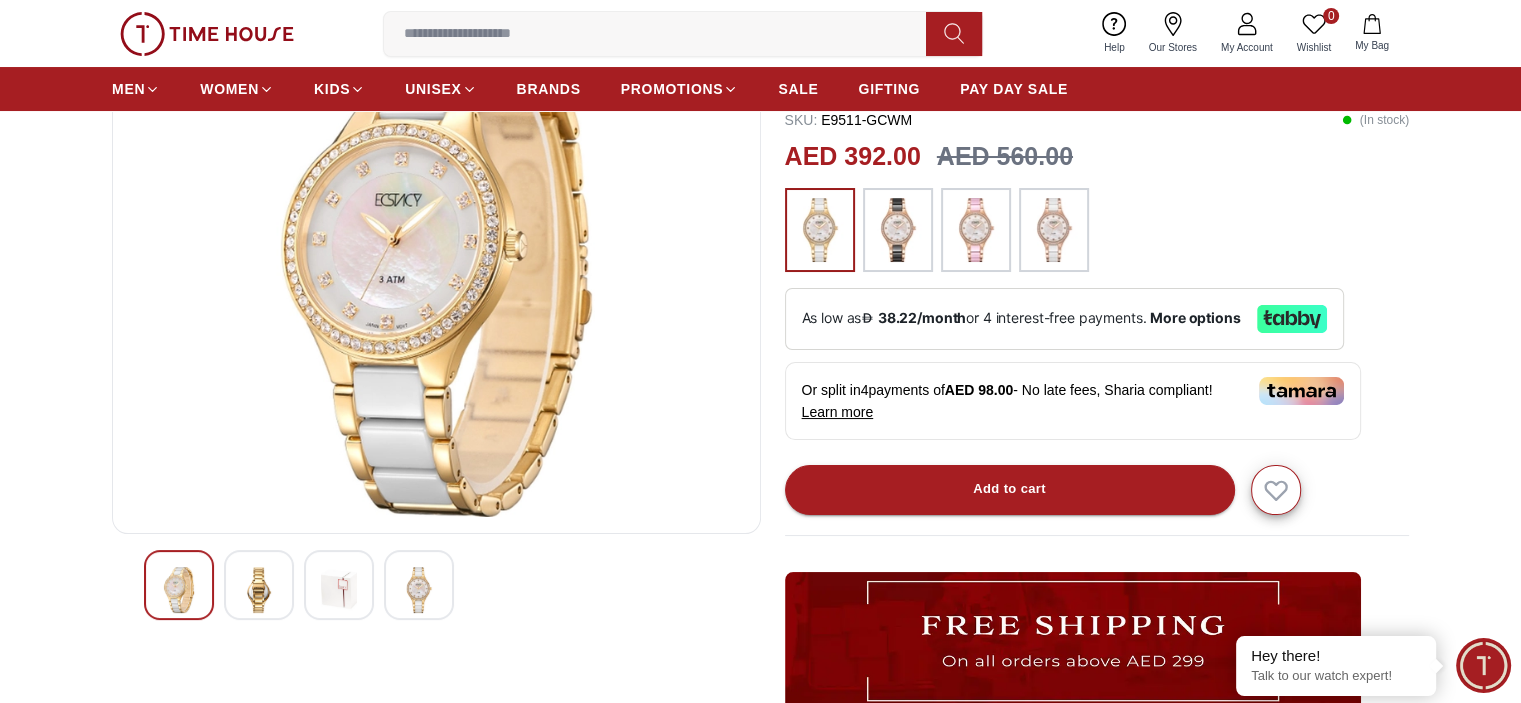 click at bounding box center [339, 585] 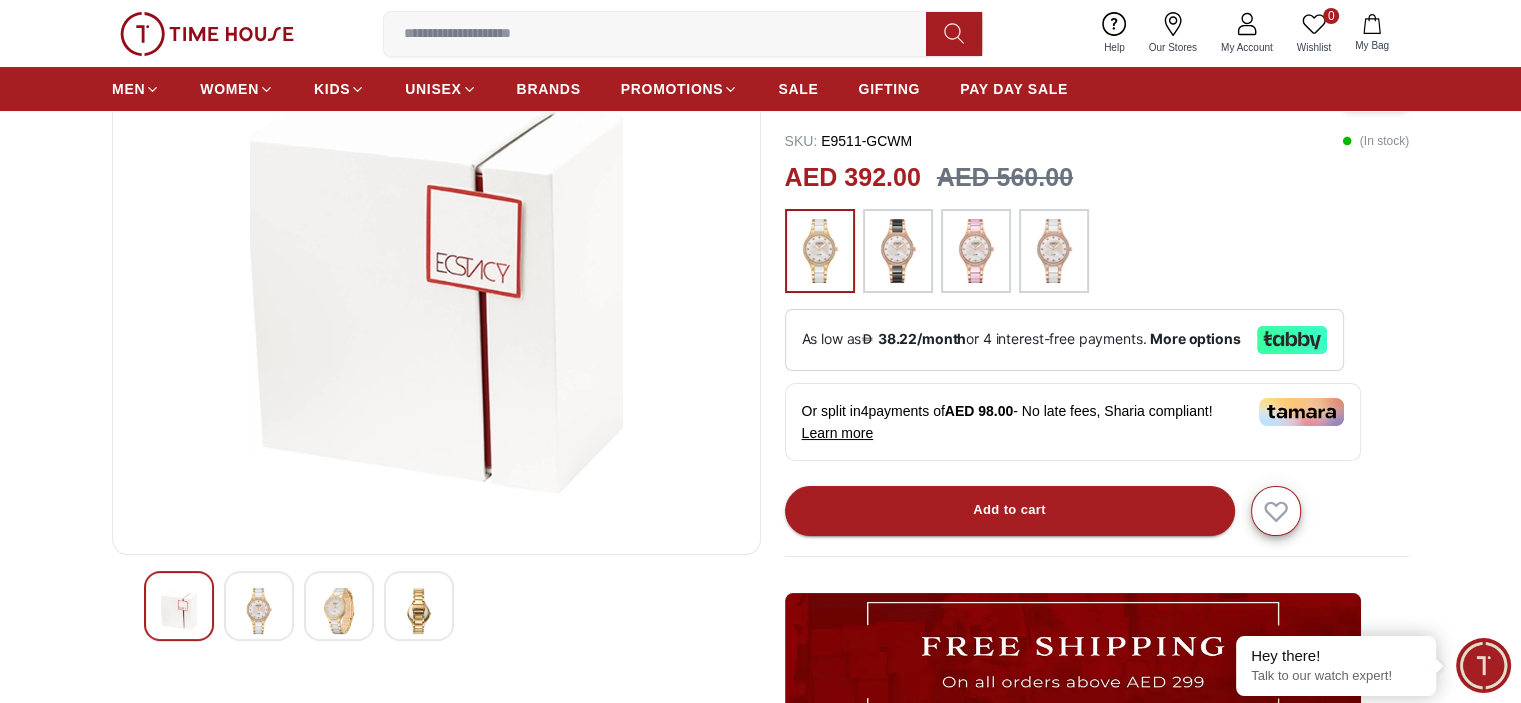 scroll, scrollTop: 300, scrollLeft: 0, axis: vertical 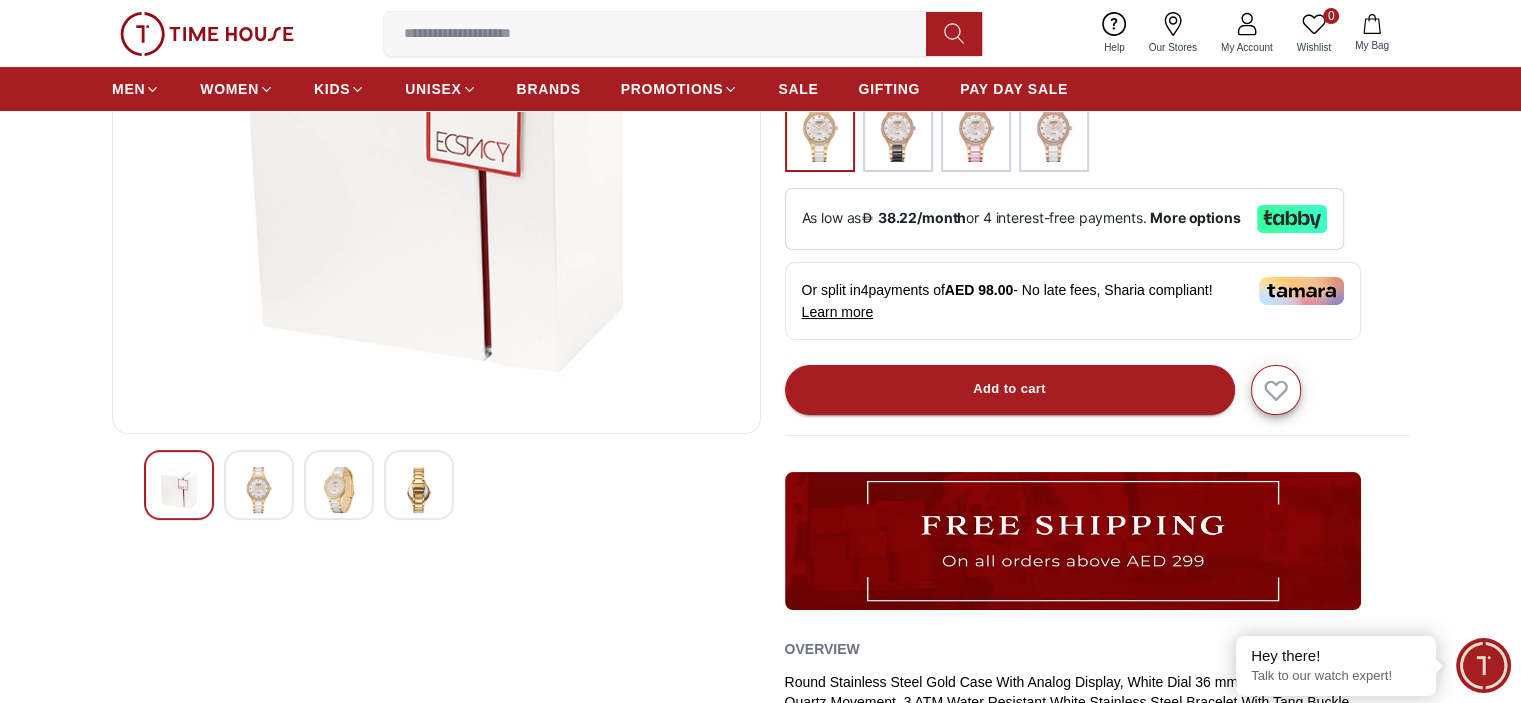 click at bounding box center [259, 490] 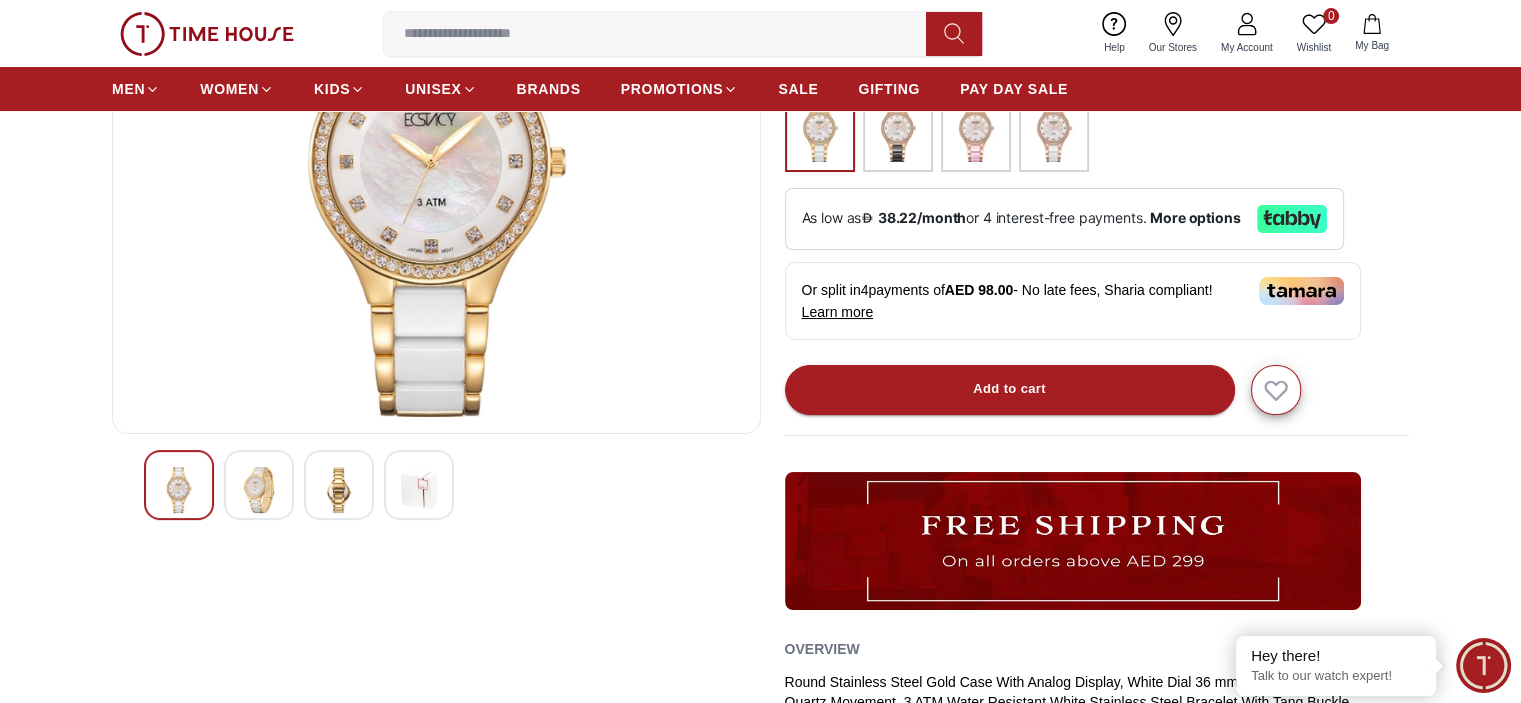 click at bounding box center [419, 485] 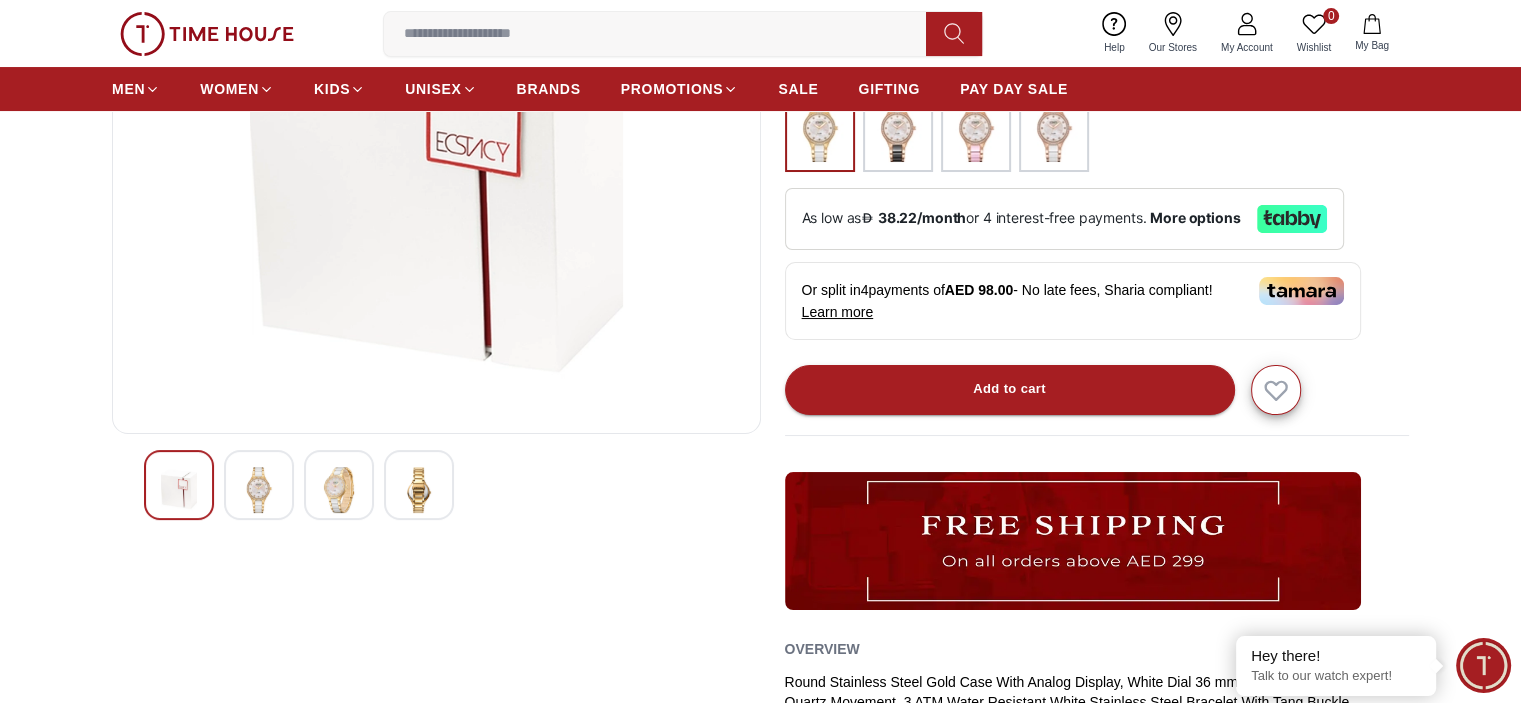 click at bounding box center [339, 485] 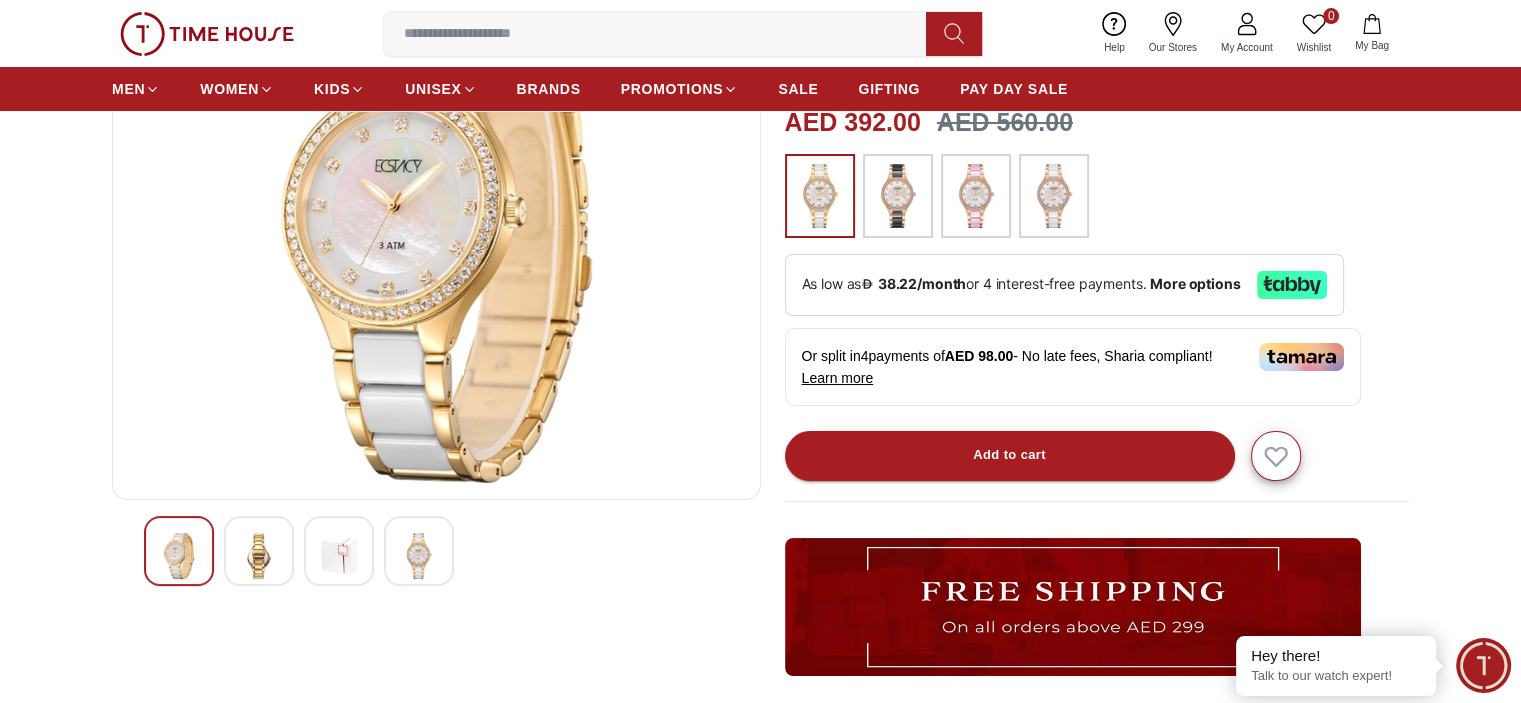 scroll, scrollTop: 200, scrollLeft: 0, axis: vertical 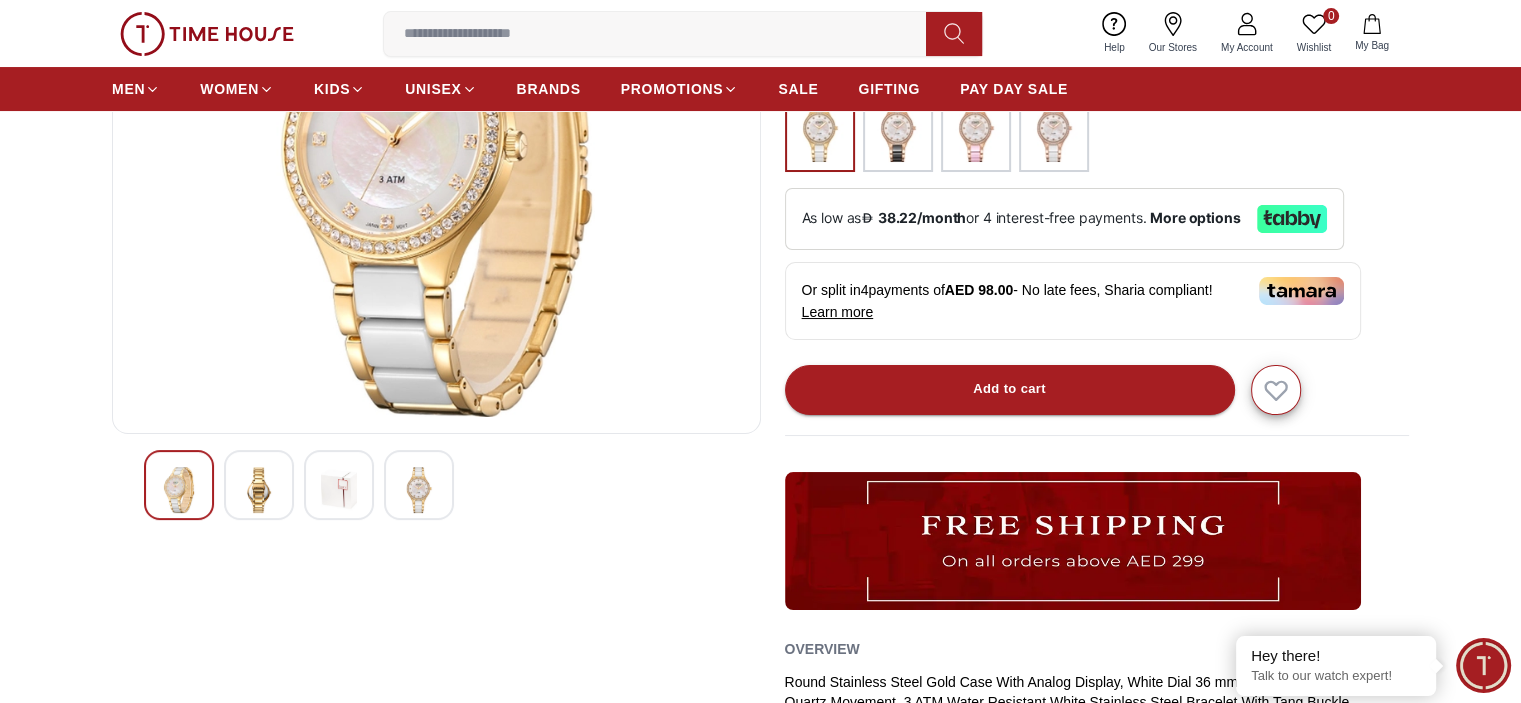 click at bounding box center [419, 490] 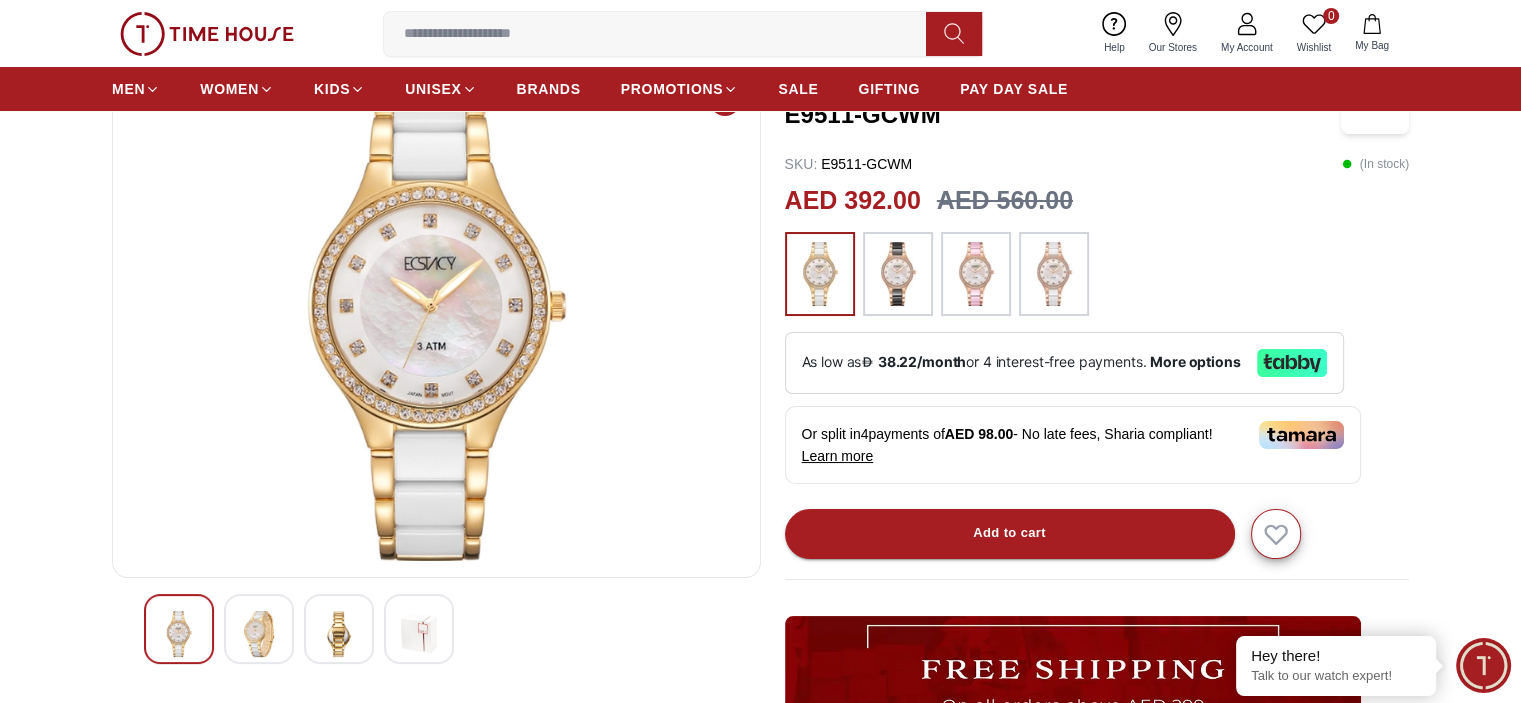 scroll, scrollTop: 200, scrollLeft: 0, axis: vertical 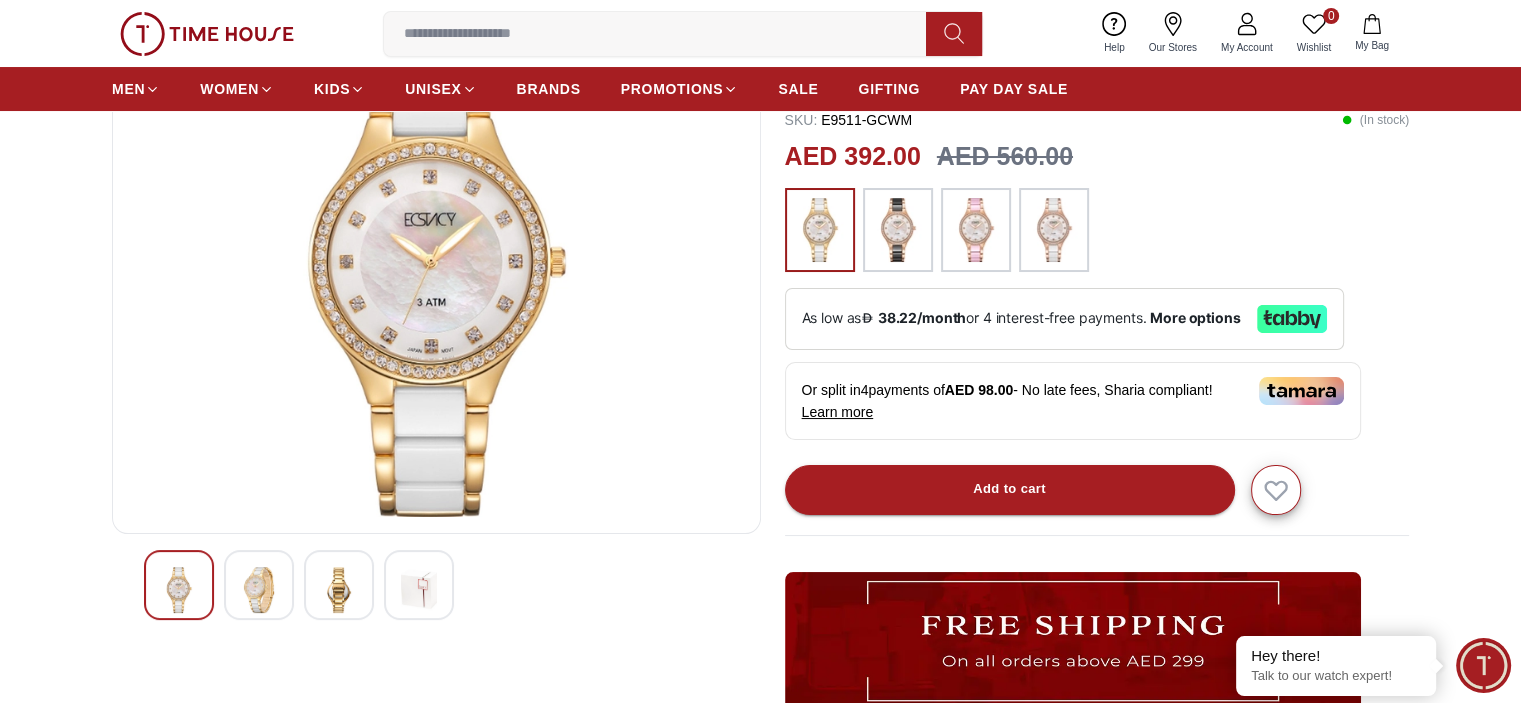 click at bounding box center [259, 585] 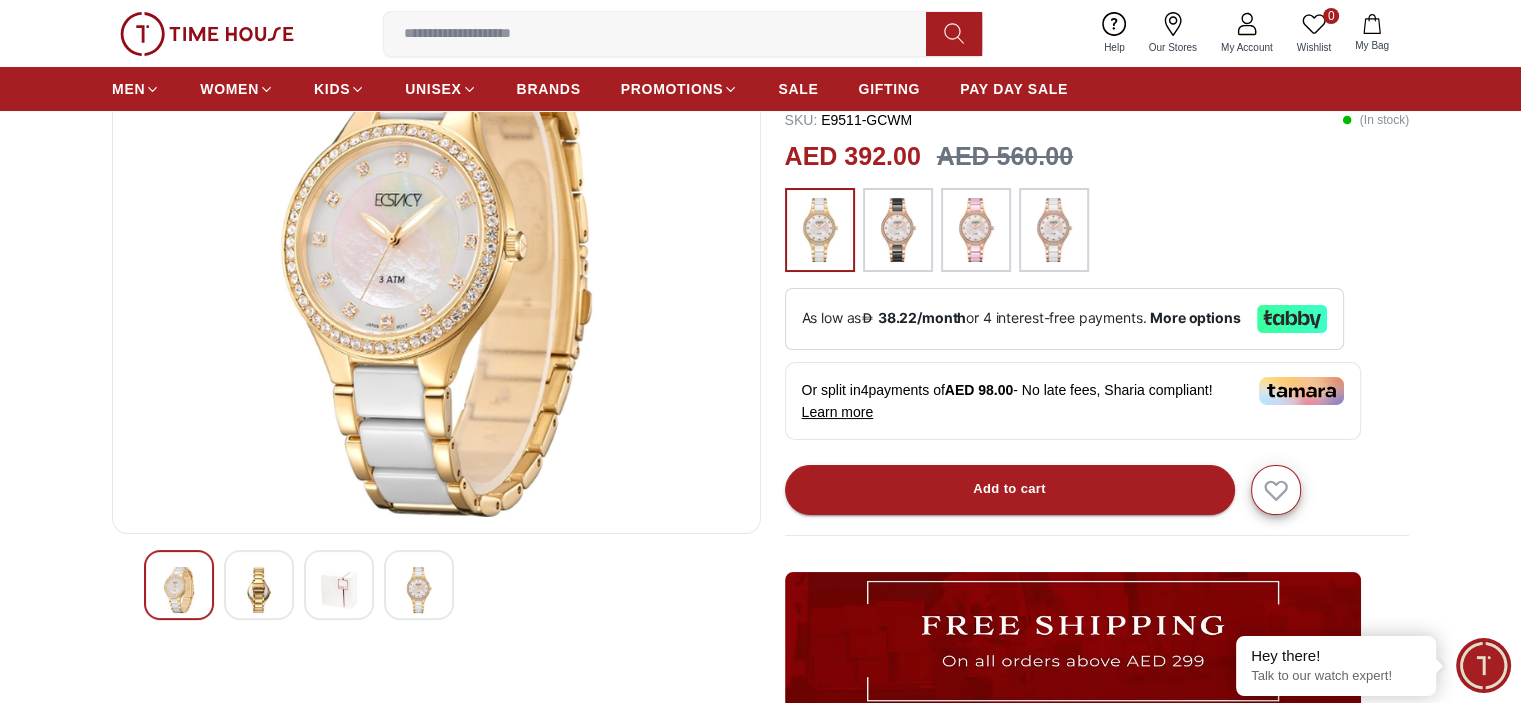 click at bounding box center (339, 585) 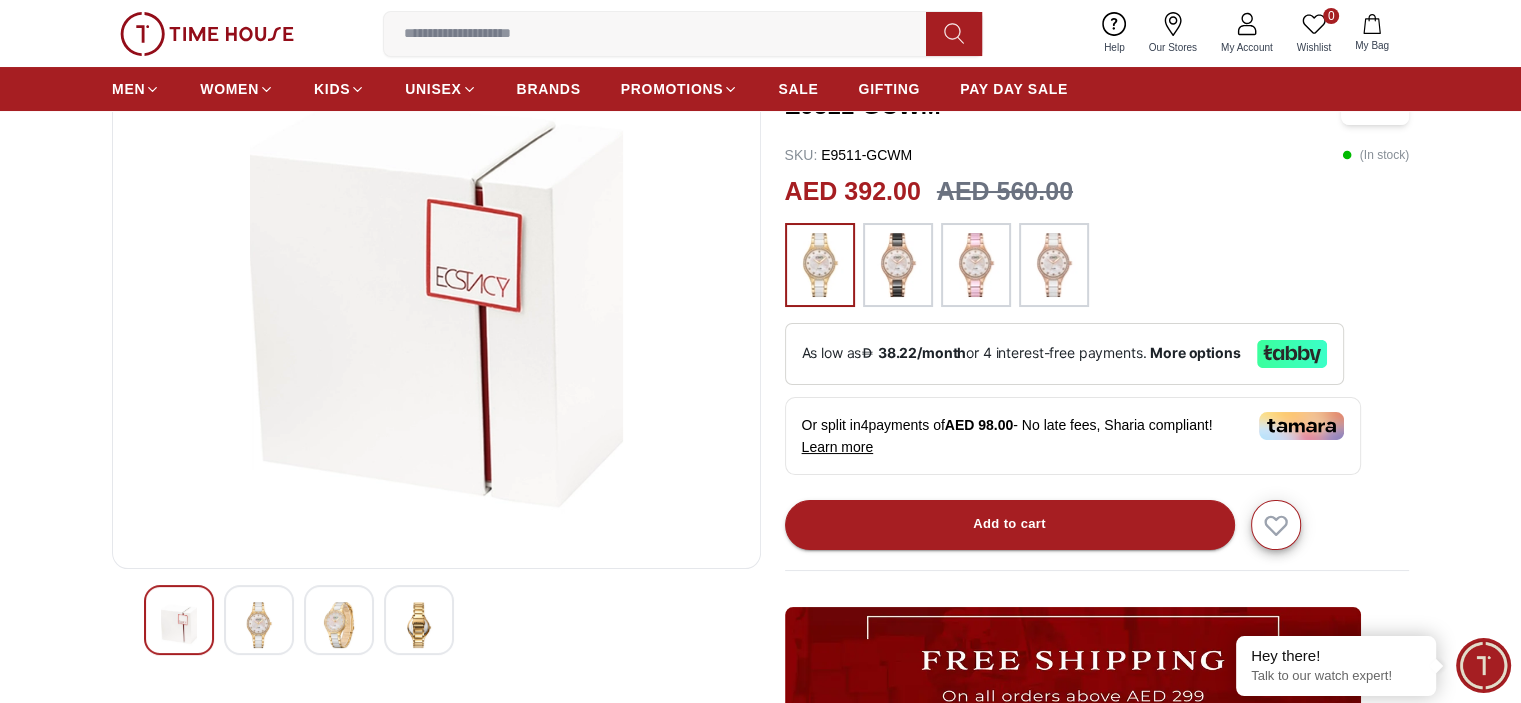 scroll, scrollTop: 200, scrollLeft: 0, axis: vertical 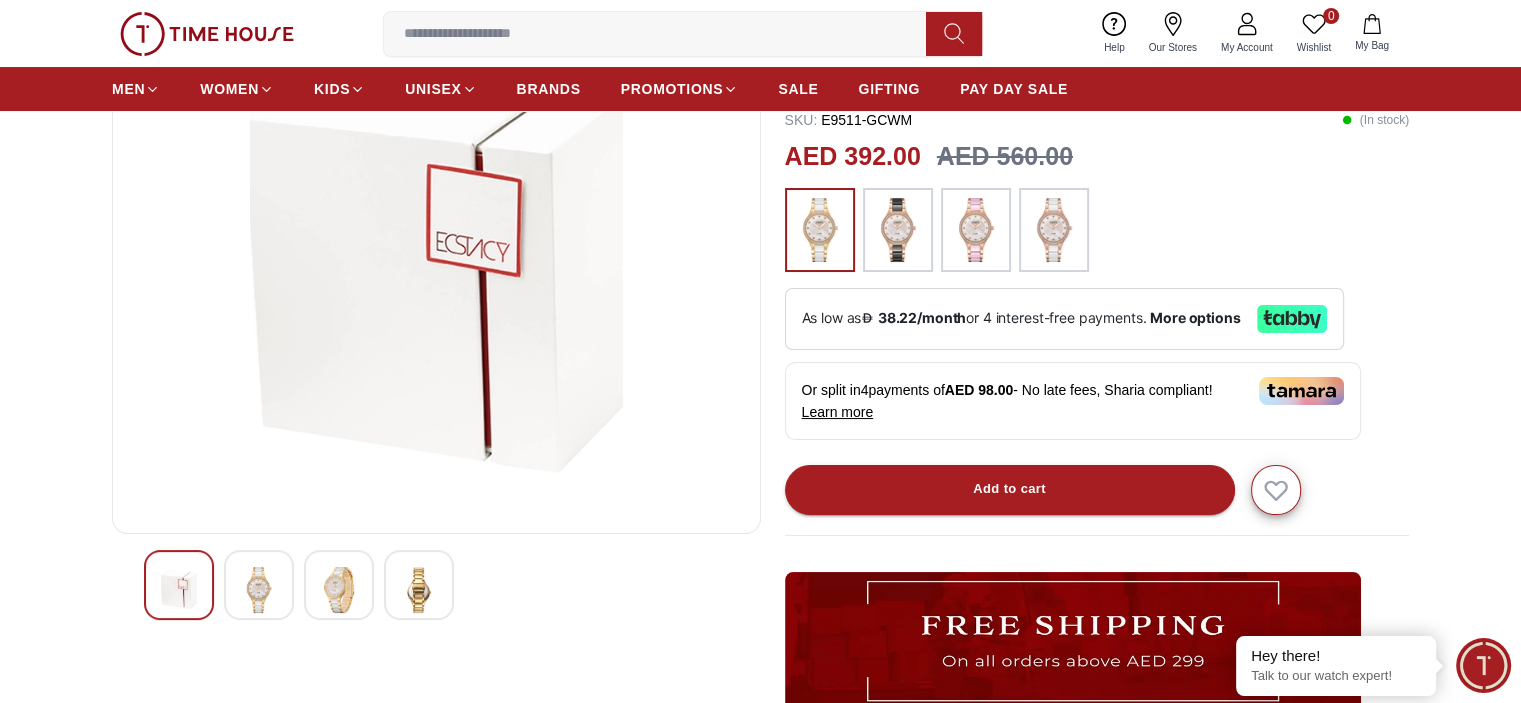 click at bounding box center [339, 585] 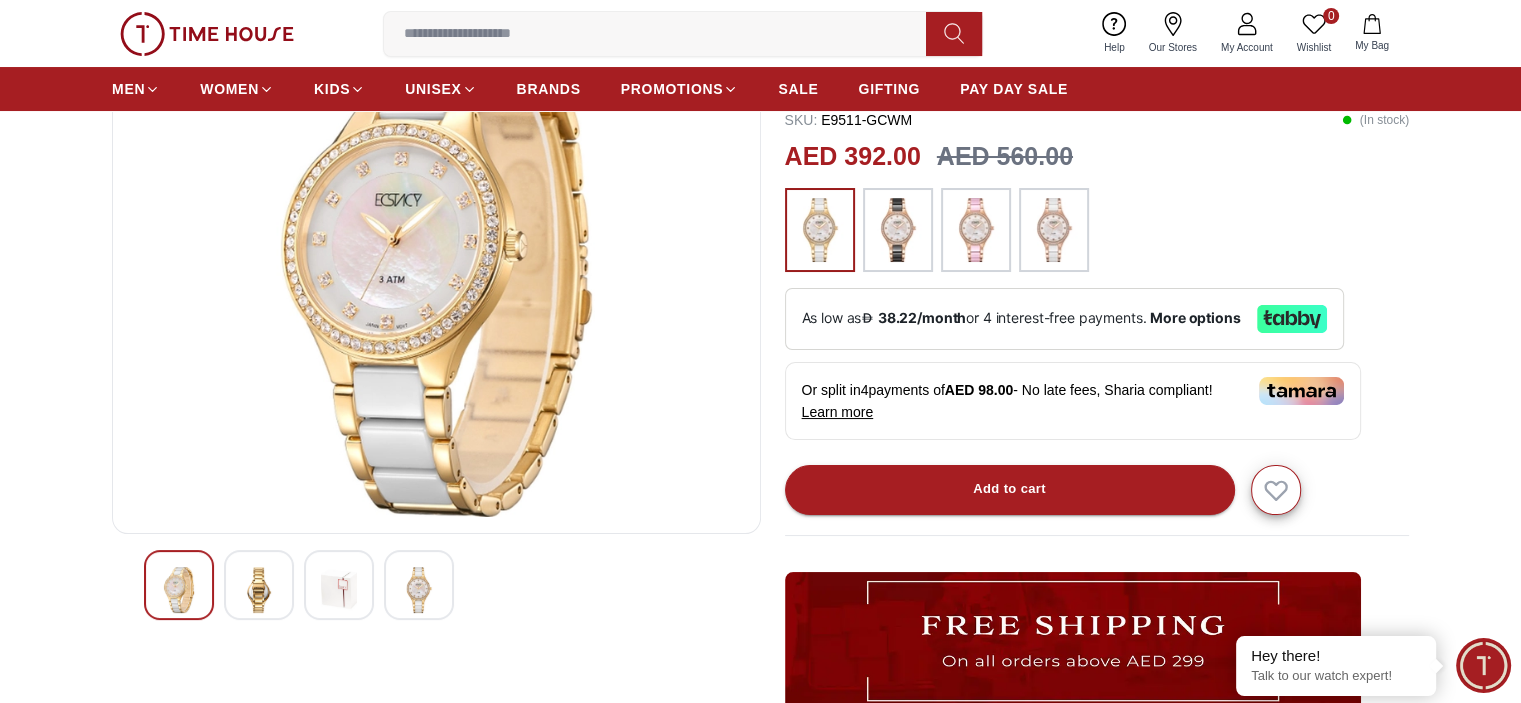 click at bounding box center [419, 590] 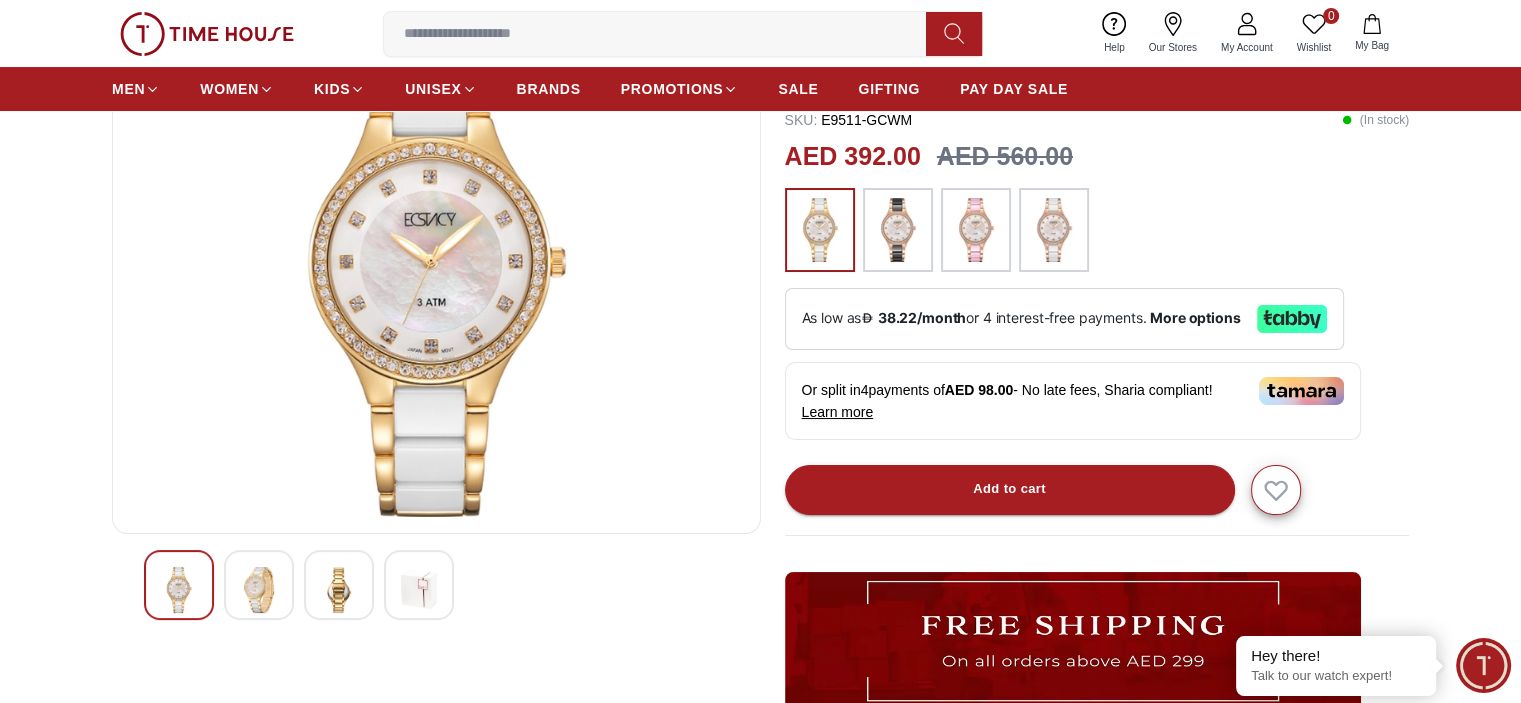 click at bounding box center [1054, 230] 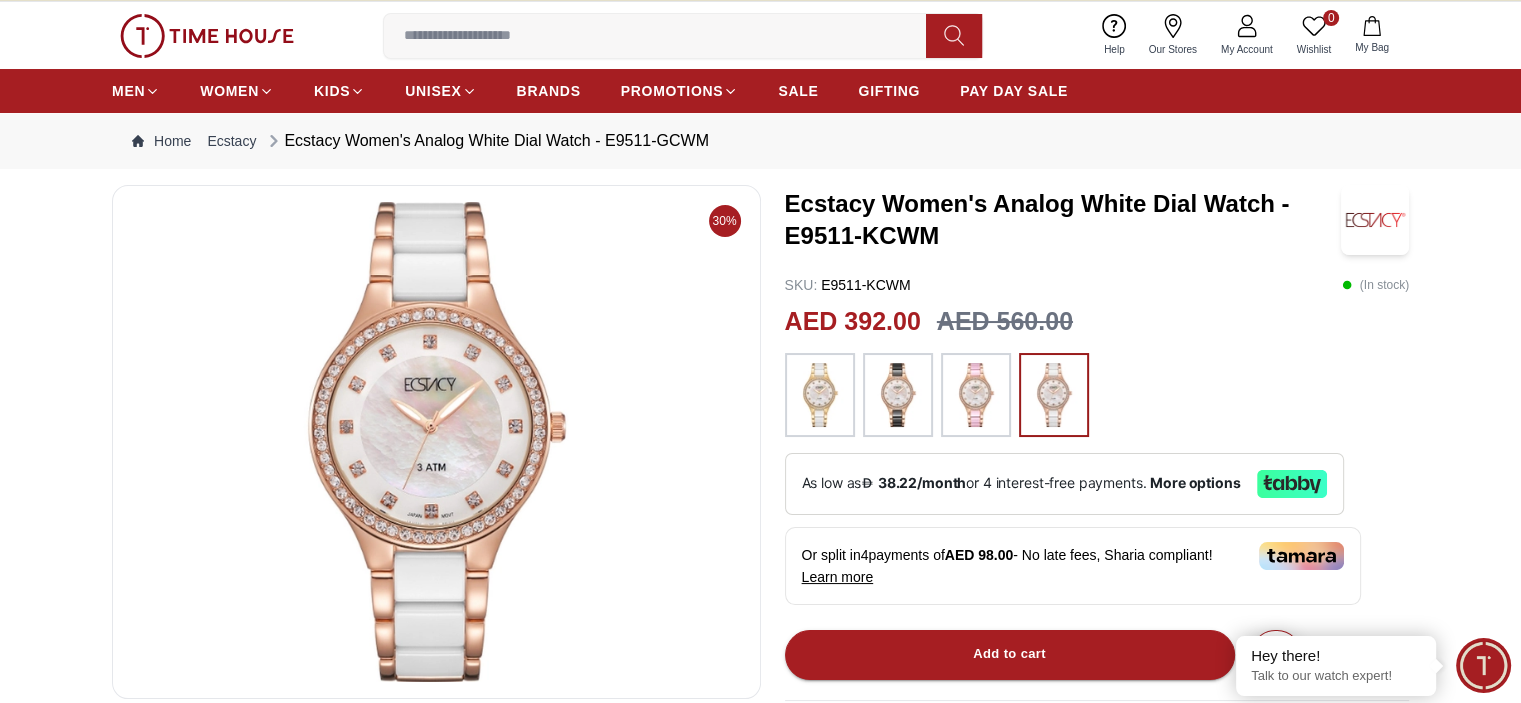 scroll, scrollTop: 0, scrollLeft: 0, axis: both 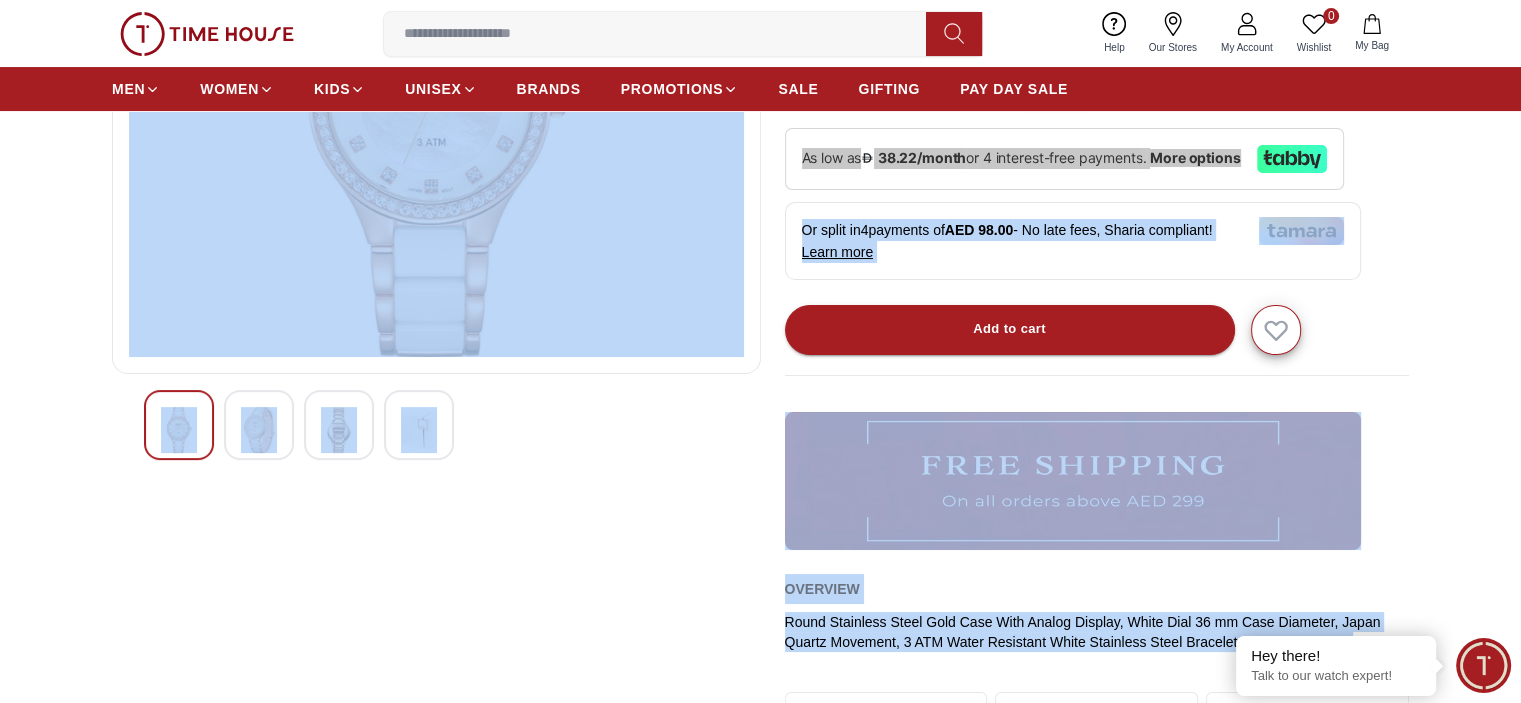 drag, startPoint x: 122, startPoint y: 179, endPoint x: 1388, endPoint y: 533, distance: 1314.5615 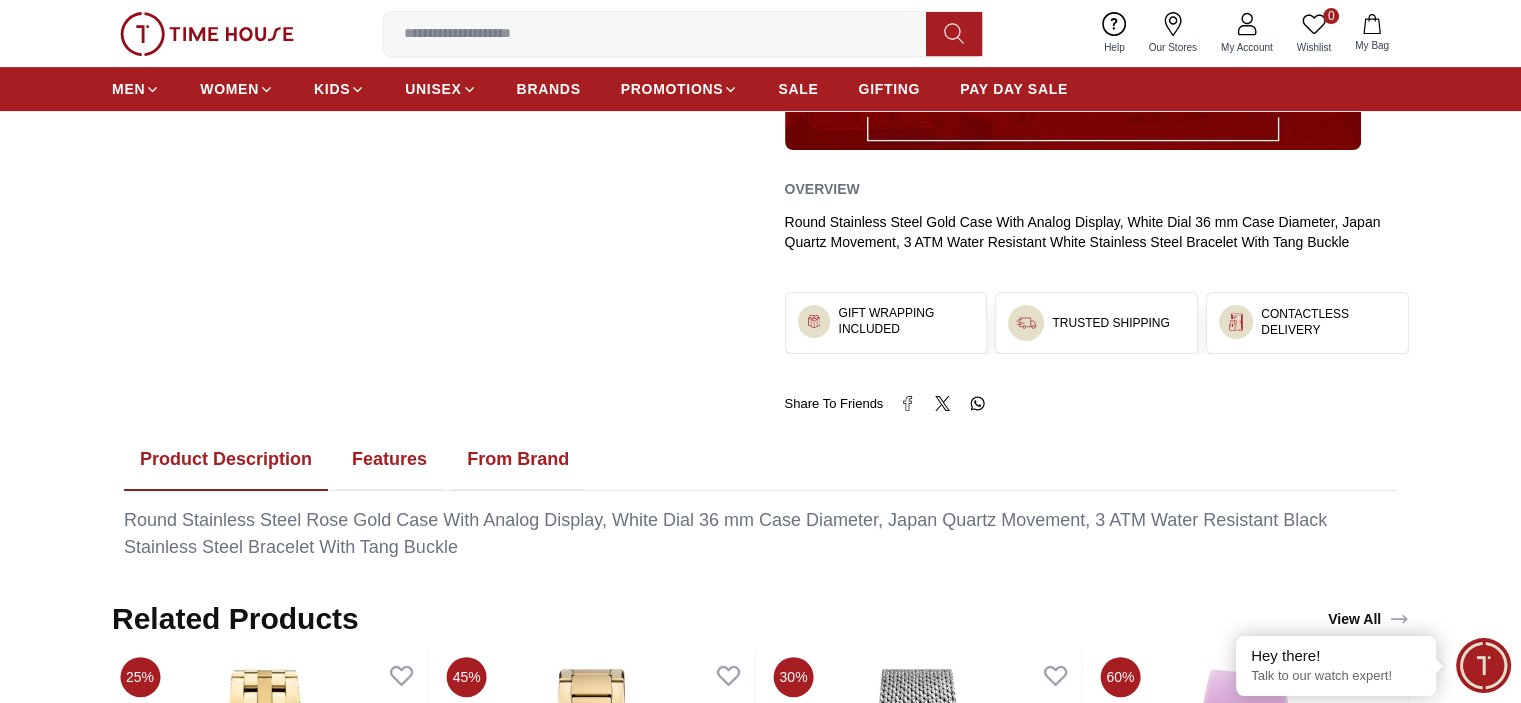 click on "CONTACTLESS DELIVERY" at bounding box center [1307, 322] 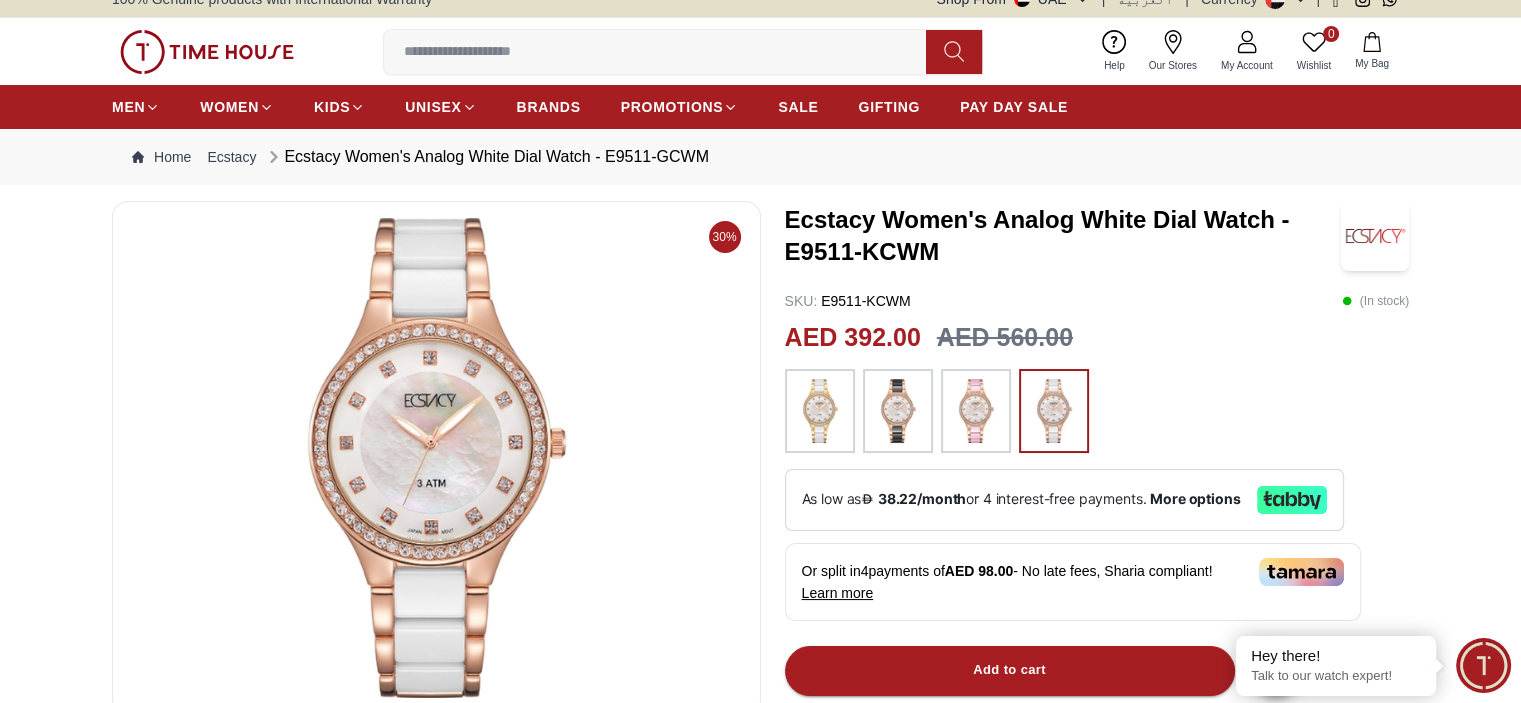 scroll, scrollTop: 0, scrollLeft: 0, axis: both 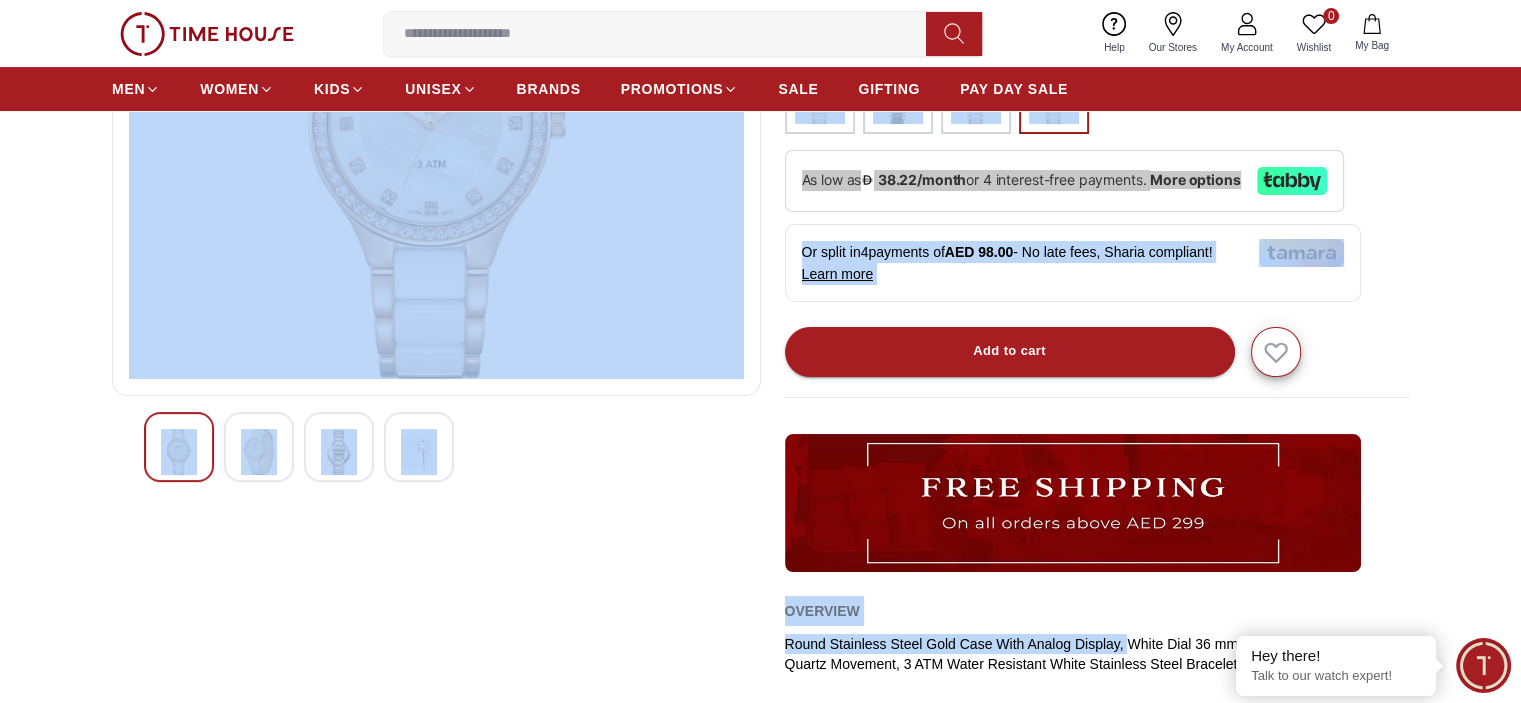 drag, startPoint x: 78, startPoint y: 169, endPoint x: 1127, endPoint y: 637, distance: 1148.6622 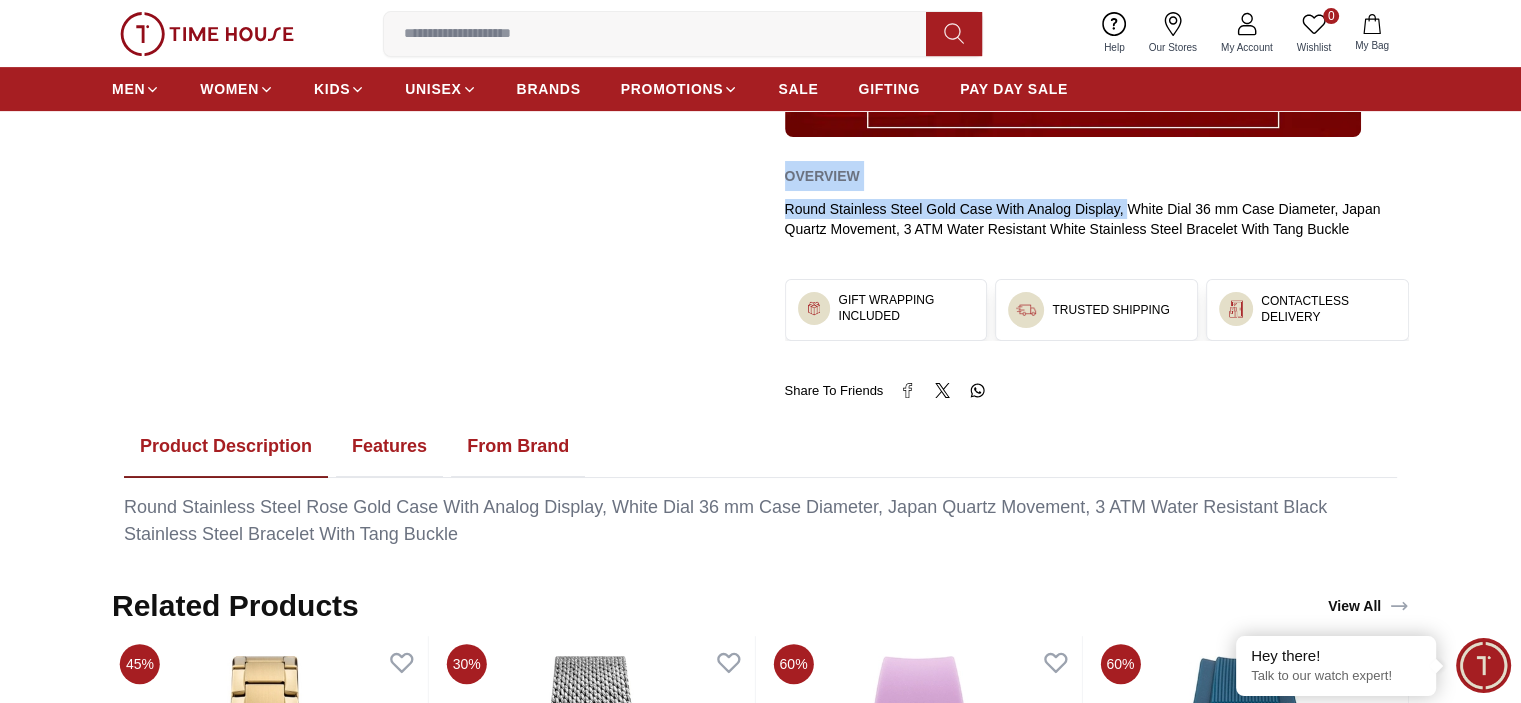 scroll, scrollTop: 838, scrollLeft: 0, axis: vertical 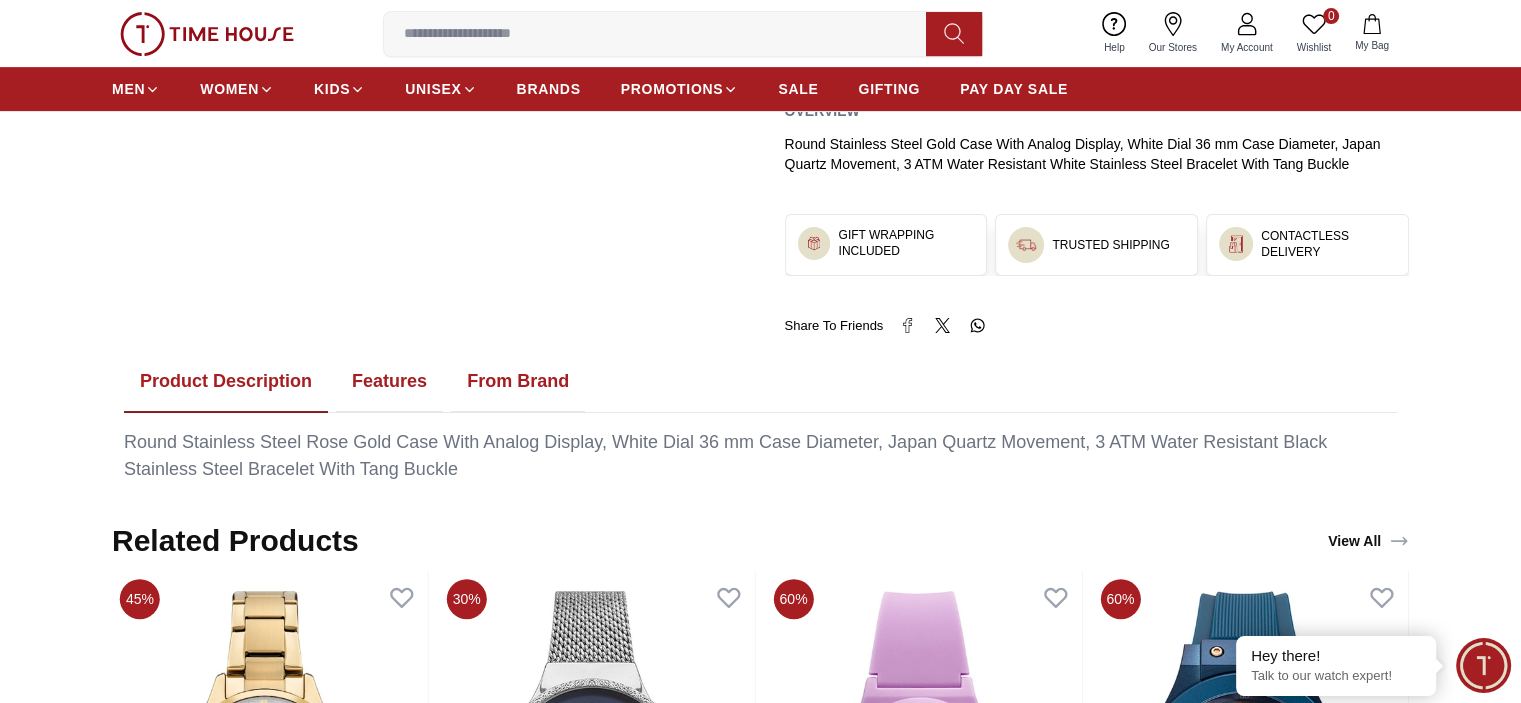 click on "30% Ecstacy Women's Analog White Dial Watch - E9511-KCWM SKU :   E9511-KCWM ( In stock ) AED 392.00 AED 560.00 Or split in  4  payments of  AED 98.00  - No late fees, Sharia compliant!    Learn more Overview Round Stainless Steel Gold Case With Analog Display, White Dial 36 mm Case Diameter, Japan Quartz Movement, 3 ATM Water Resistant White Stainless Steel Bracelet With Tang Buckle Add to cart GIFT WRAPPING INCLUDED TRUSTED SHIPPING CONTACTLESS DELIVERY Share To Friends Product Description Features From Brand Round Stainless Steel Rose Gold Case With Analog Display, White Dial 36 mm Case Diameter, Japan Quartz Movement, 3 ATM Water Resistant Black Stainless Steel Bracelet With Tang Buckle" at bounding box center (760, -68) 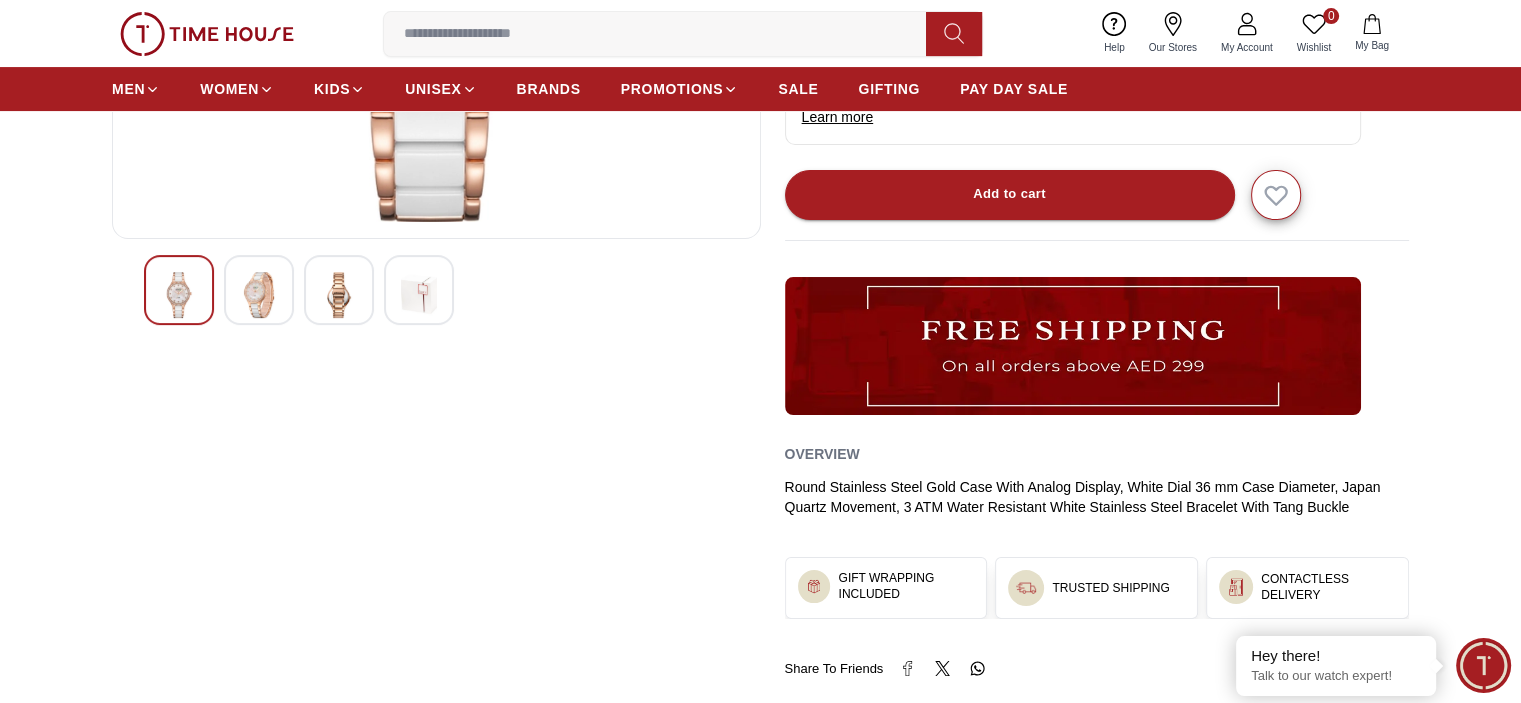 scroll, scrollTop: 500, scrollLeft: 0, axis: vertical 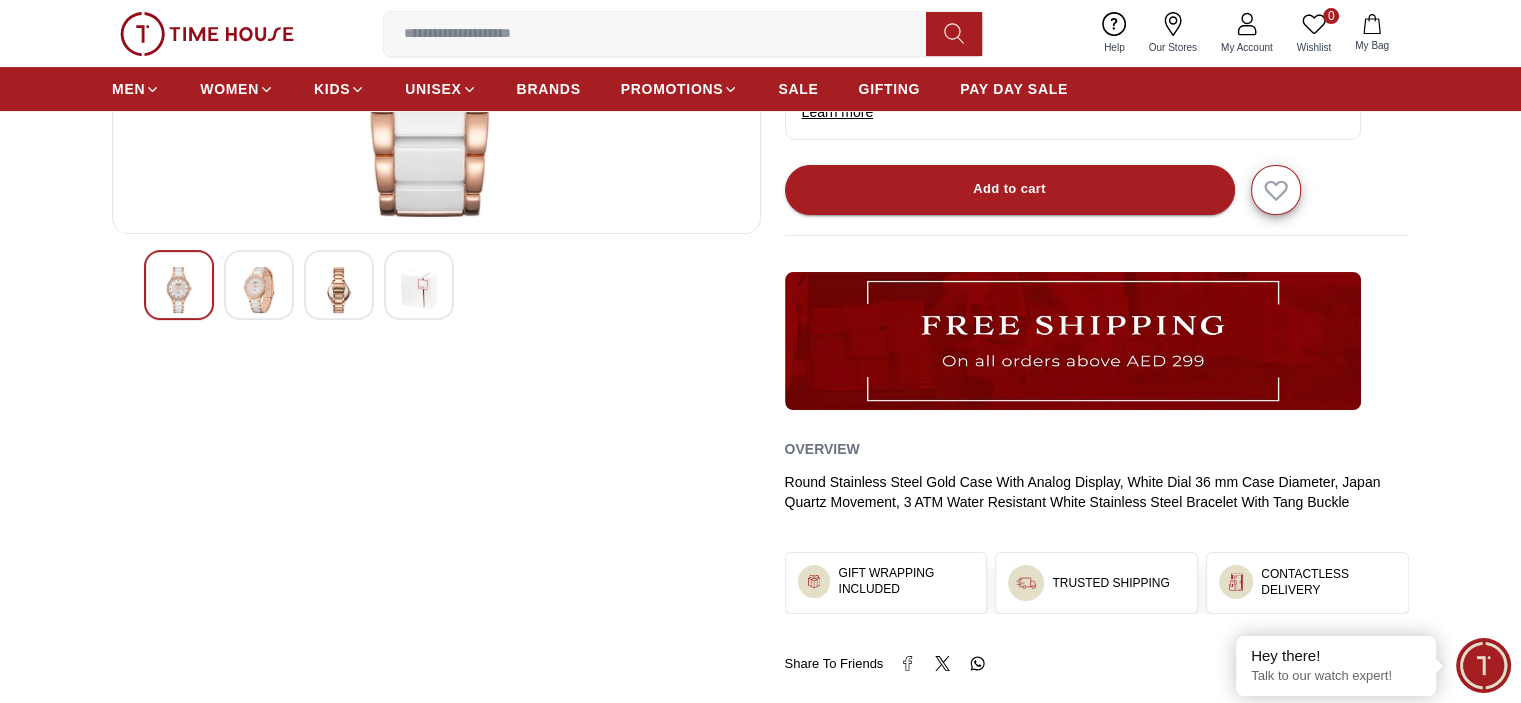 click at bounding box center (339, 285) 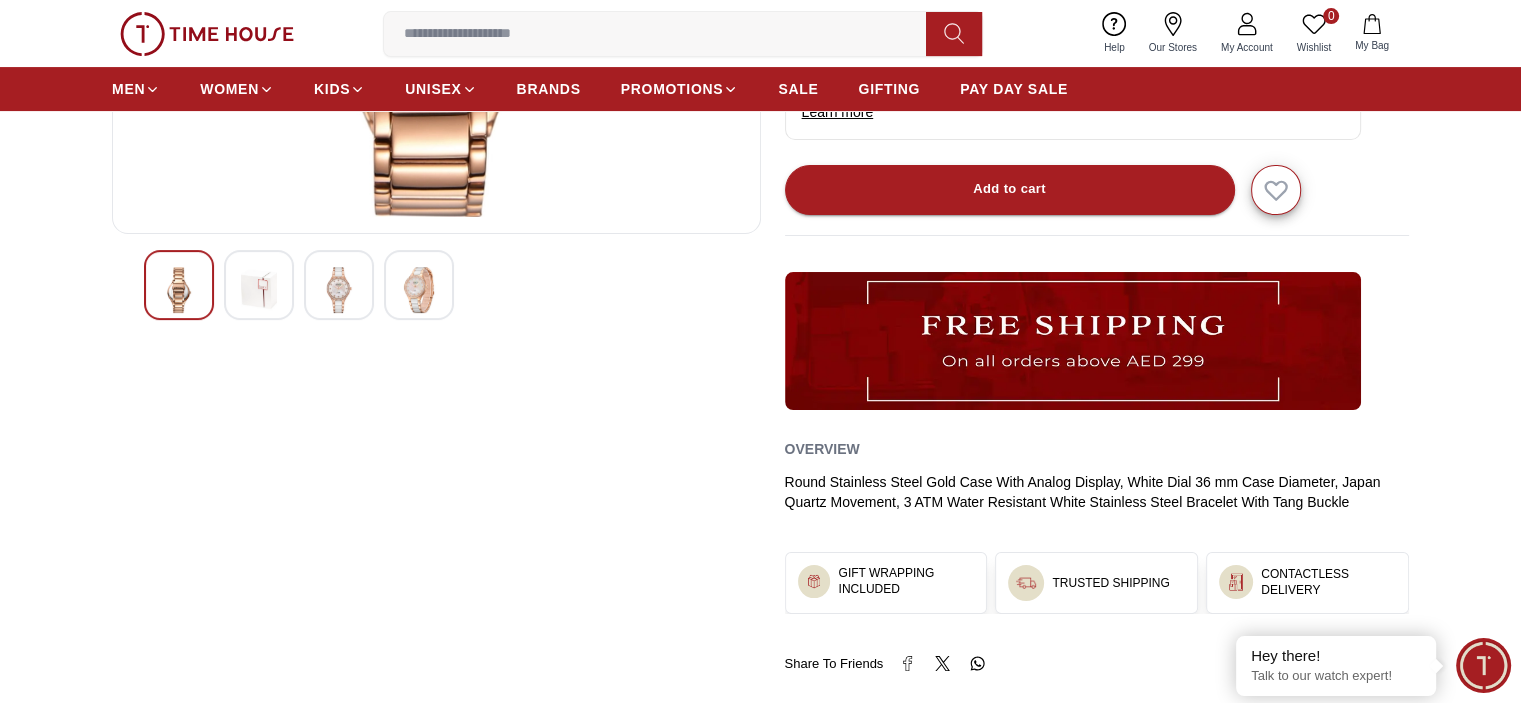 click at bounding box center (339, 290) 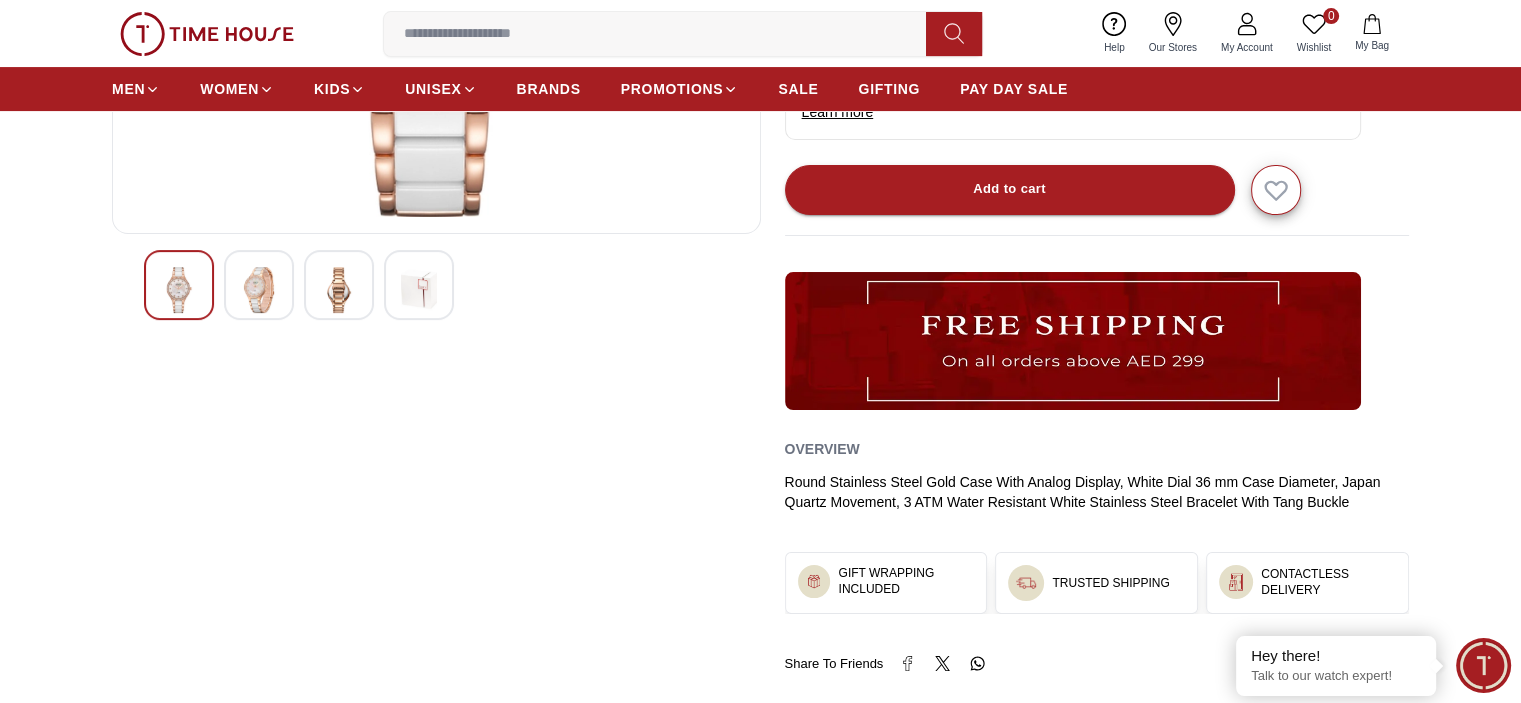 click at bounding box center (419, 285) 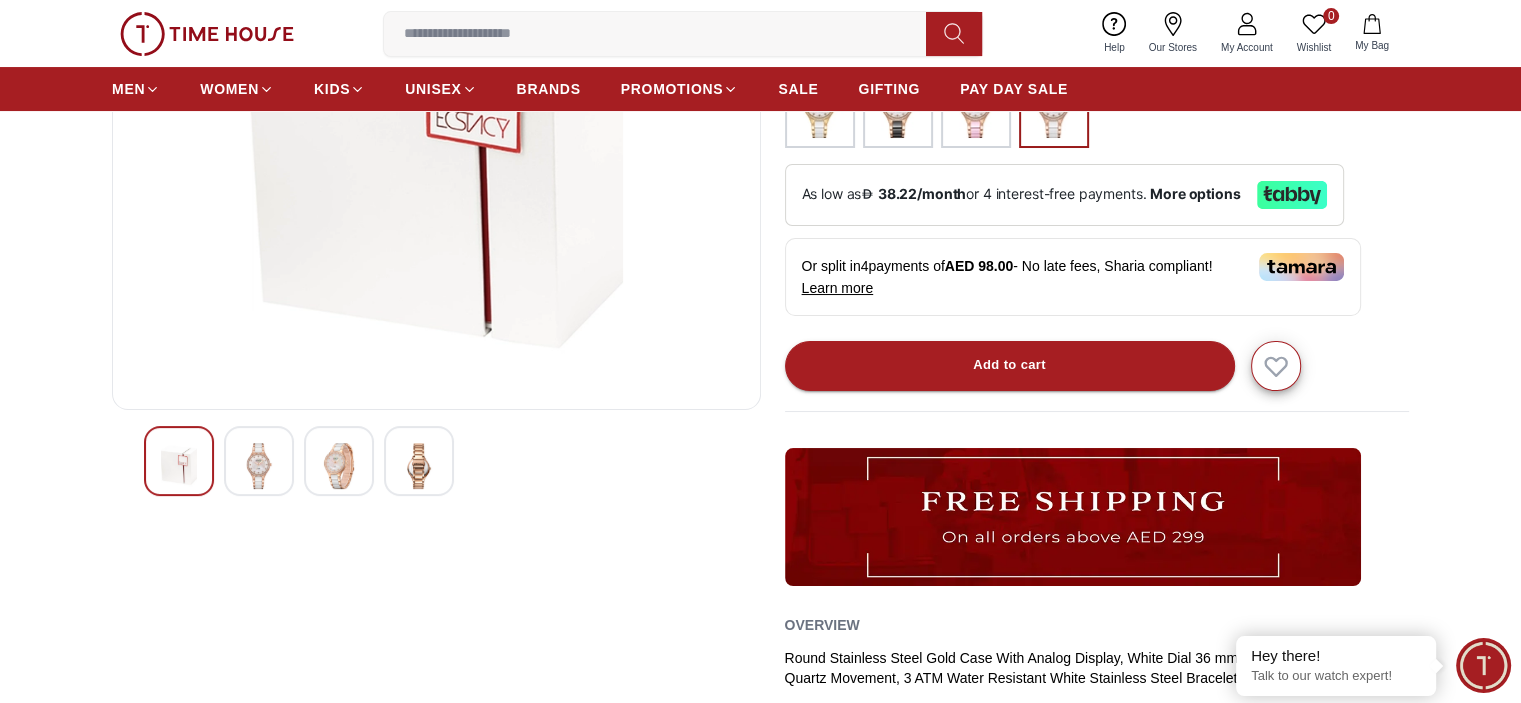 scroll, scrollTop: 400, scrollLeft: 0, axis: vertical 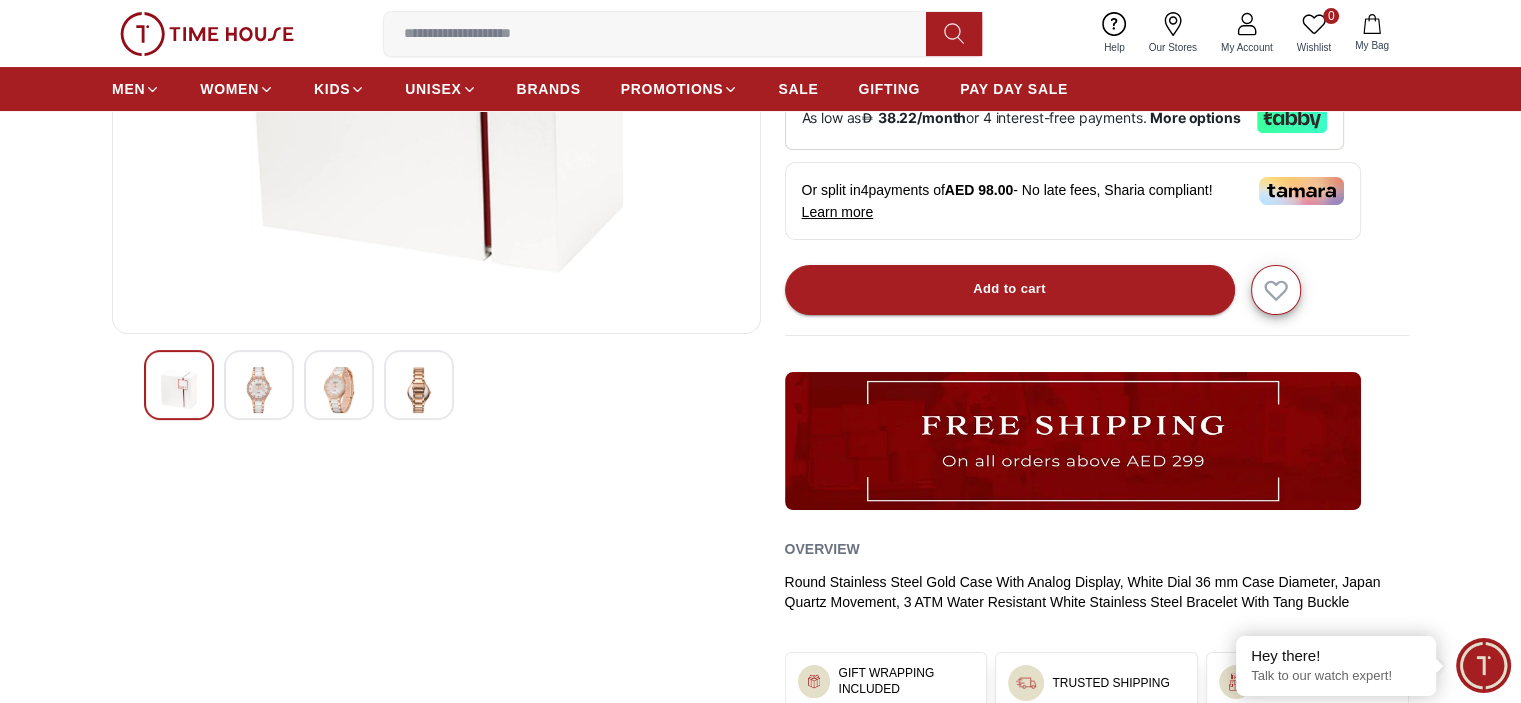 click at bounding box center (179, 390) 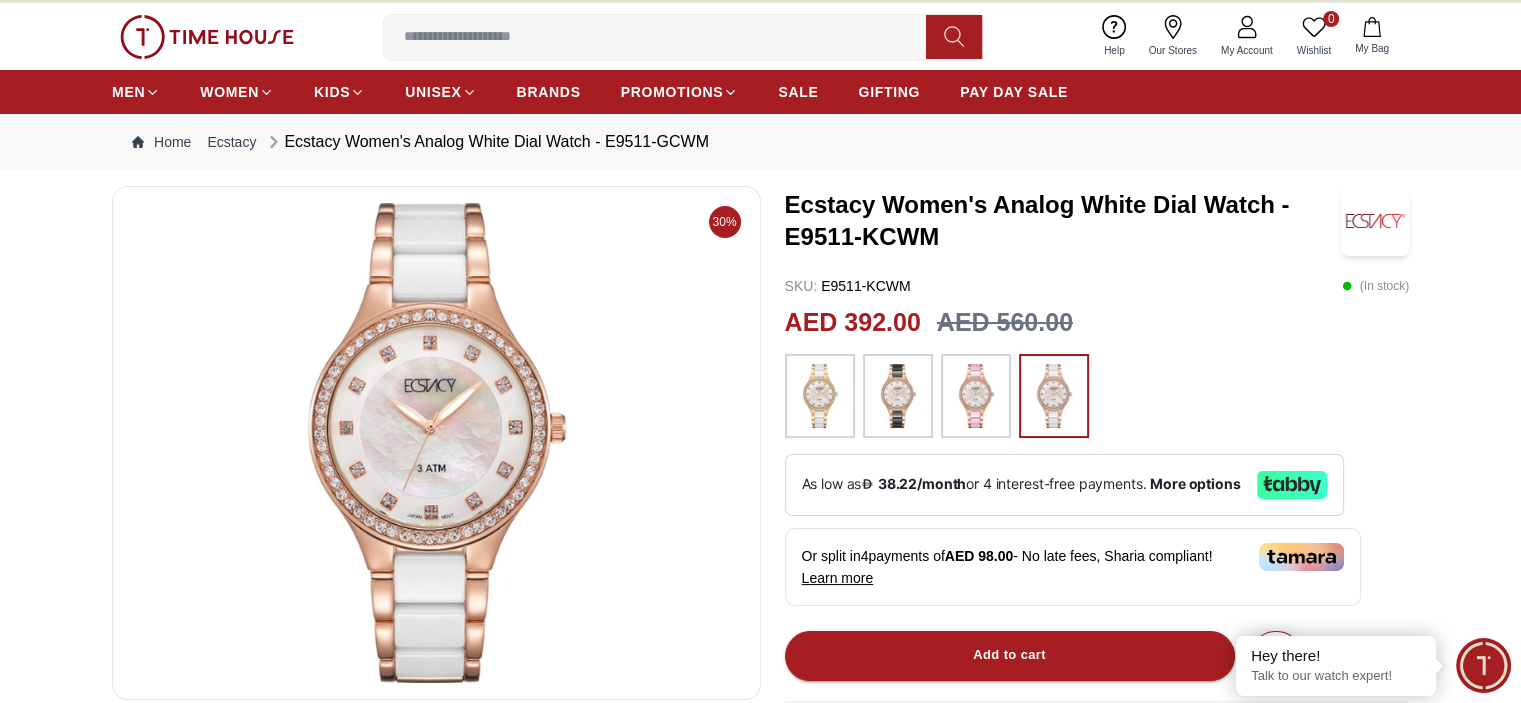 scroll, scrollTop: 0, scrollLeft: 0, axis: both 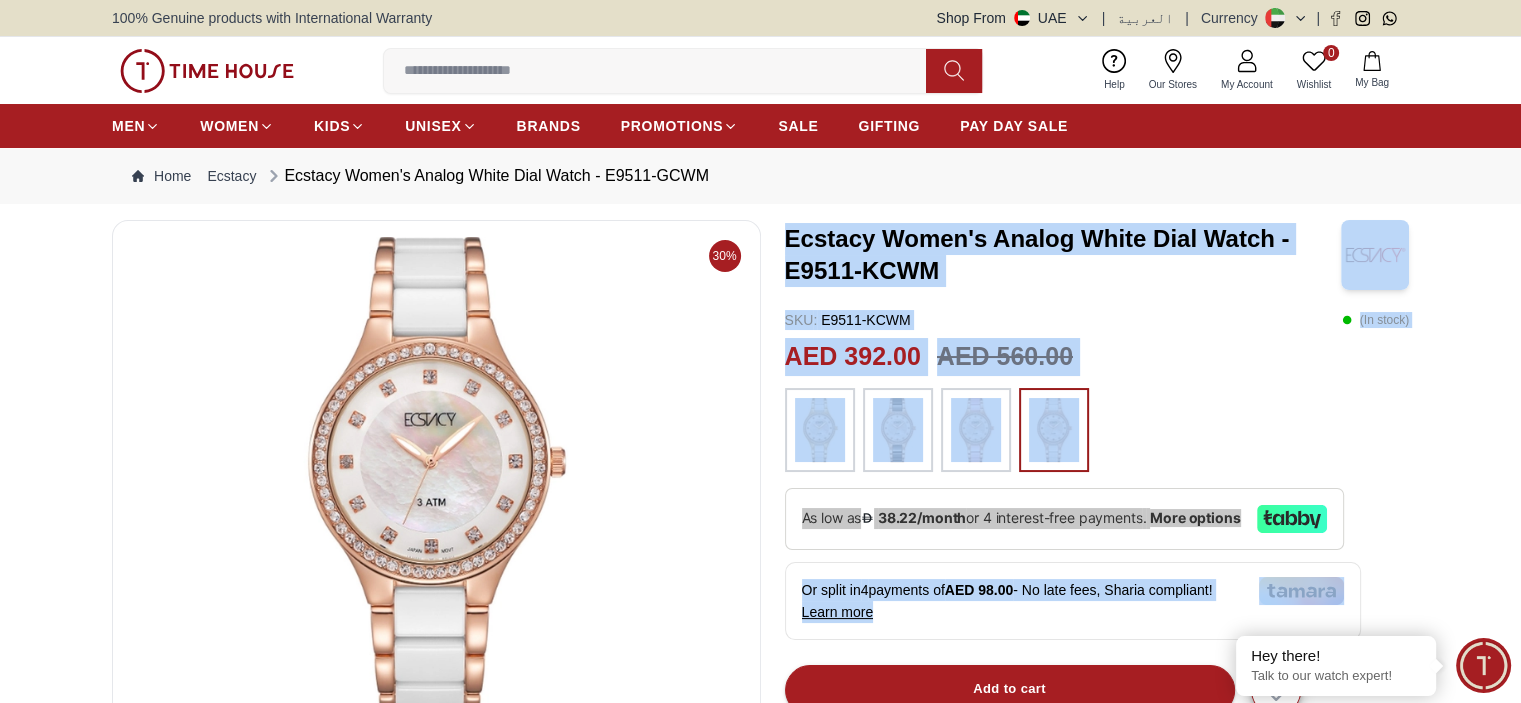 drag, startPoint x: 787, startPoint y: 235, endPoint x: 1236, endPoint y: 611, distance: 585.6424 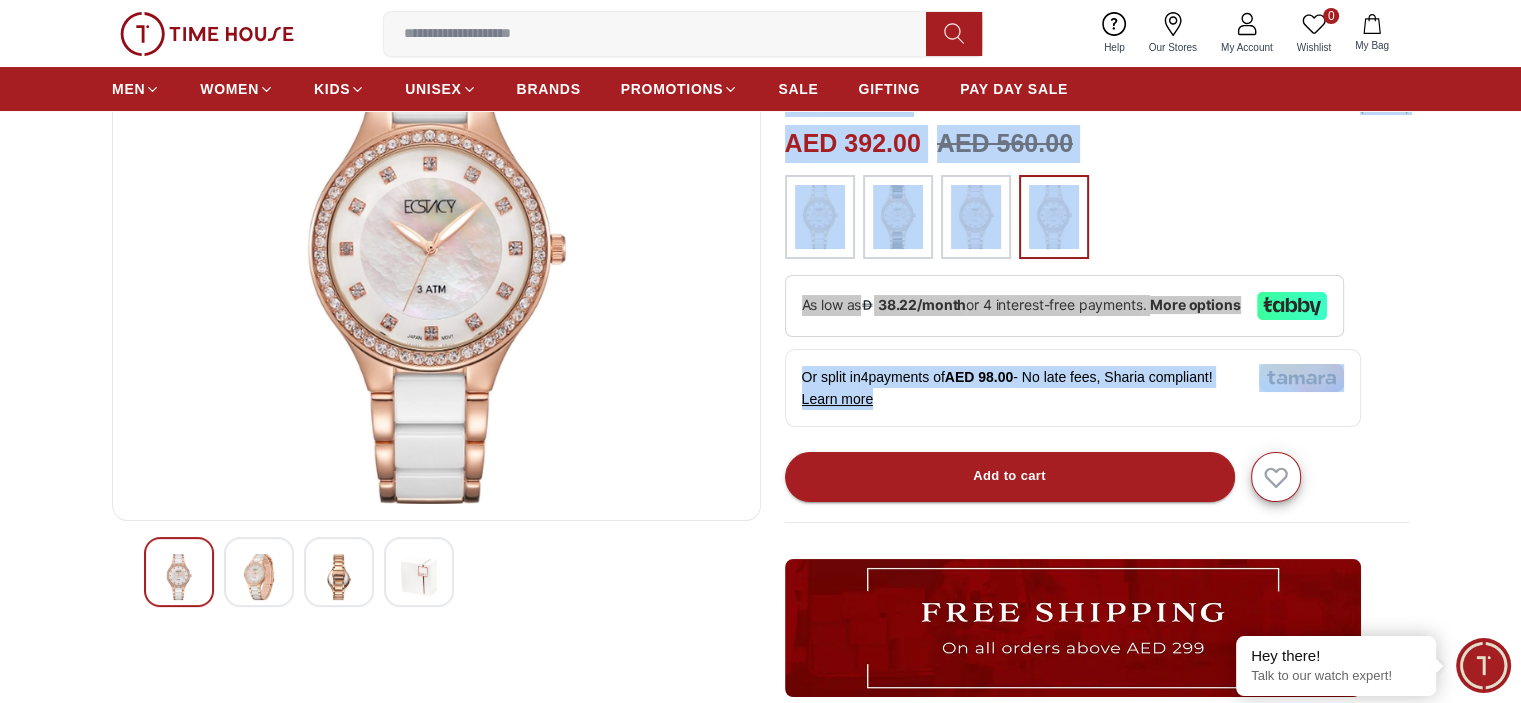 scroll, scrollTop: 300, scrollLeft: 0, axis: vertical 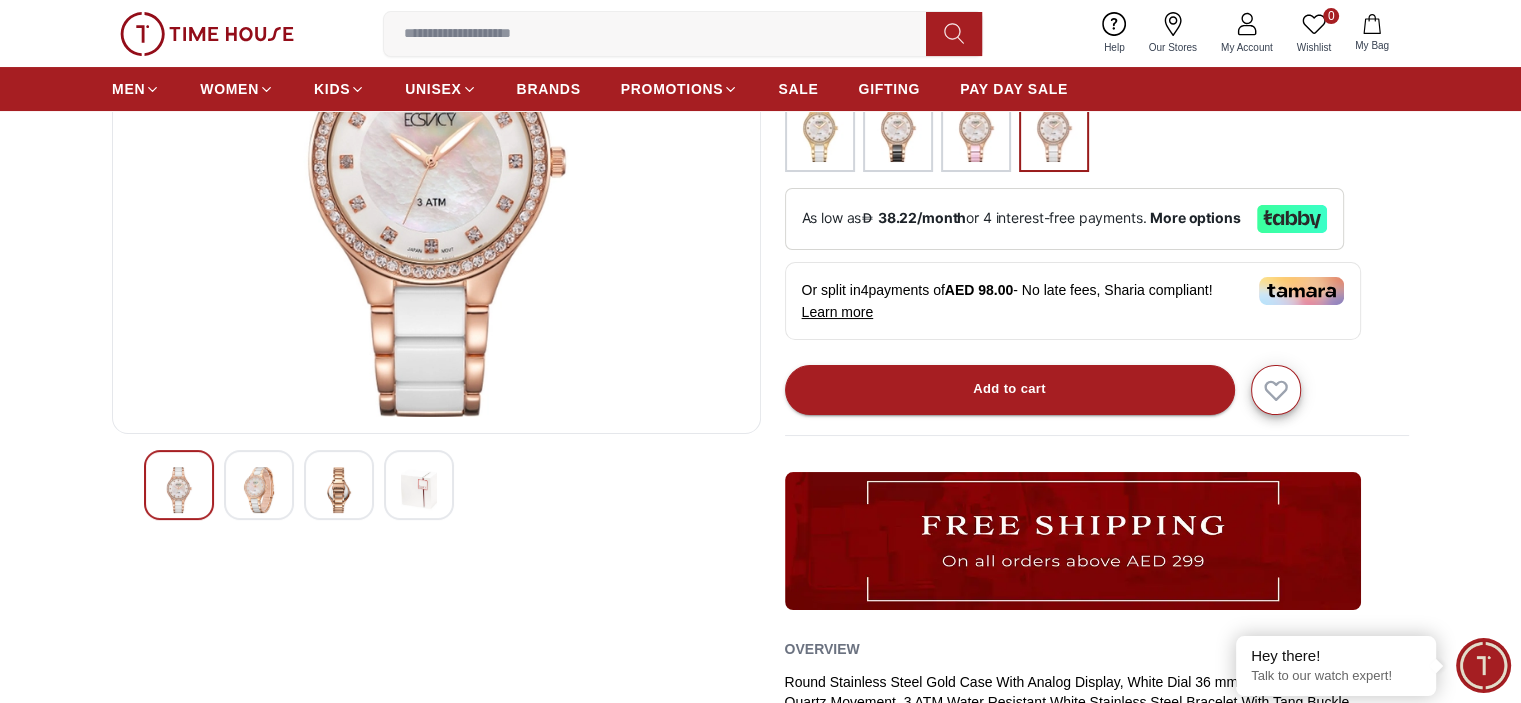 click on "30% Ecstacy Women's Analog White Dial Watch - E9511-KCWM SKU :   E9511-KCWM ( In stock ) AED 392.00 AED 560.00 Or split in  4  payments of  AED 98.00  - No late fees, Sharia compliant!    Learn more Overview Round Stainless Steel Gold Case With Analog Display, White Dial 36 mm Case Diameter, Japan Quartz Movement, 3 ATM Water Resistant White Stainless Steel Bracelet With Tang Buckle Add to cart GIFT WRAPPING INCLUDED TRUSTED SHIPPING CONTACTLESS DELIVERY Share To Friends Product Description Features From Brand Round Stainless Steel Rose Gold Case With Analog Display, White Dial 36 mm Case Diameter, Japan Quartz Movement, 3 ATM Water Resistant Black Stainless Steel Bracelet With Tang Buckle" at bounding box center [760, 470] 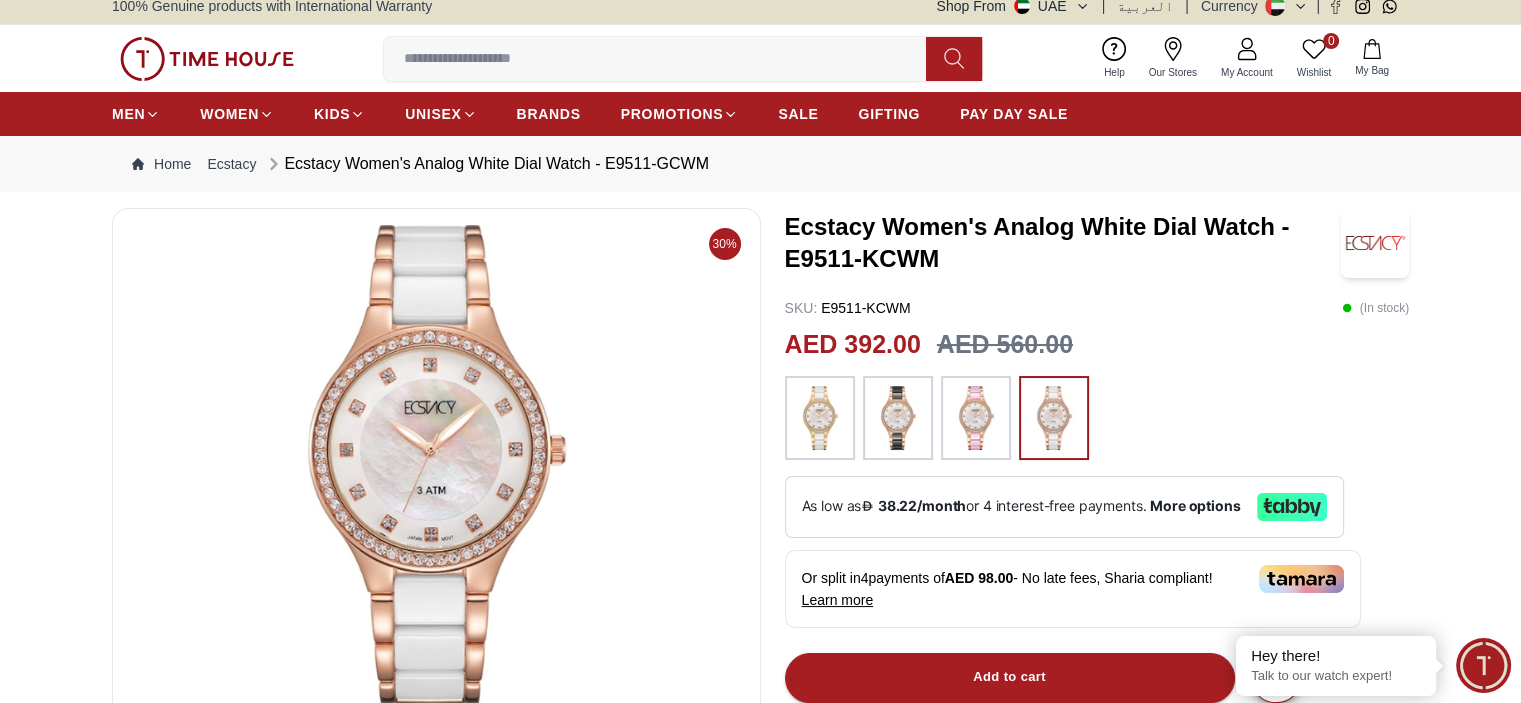 scroll, scrollTop: 0, scrollLeft: 0, axis: both 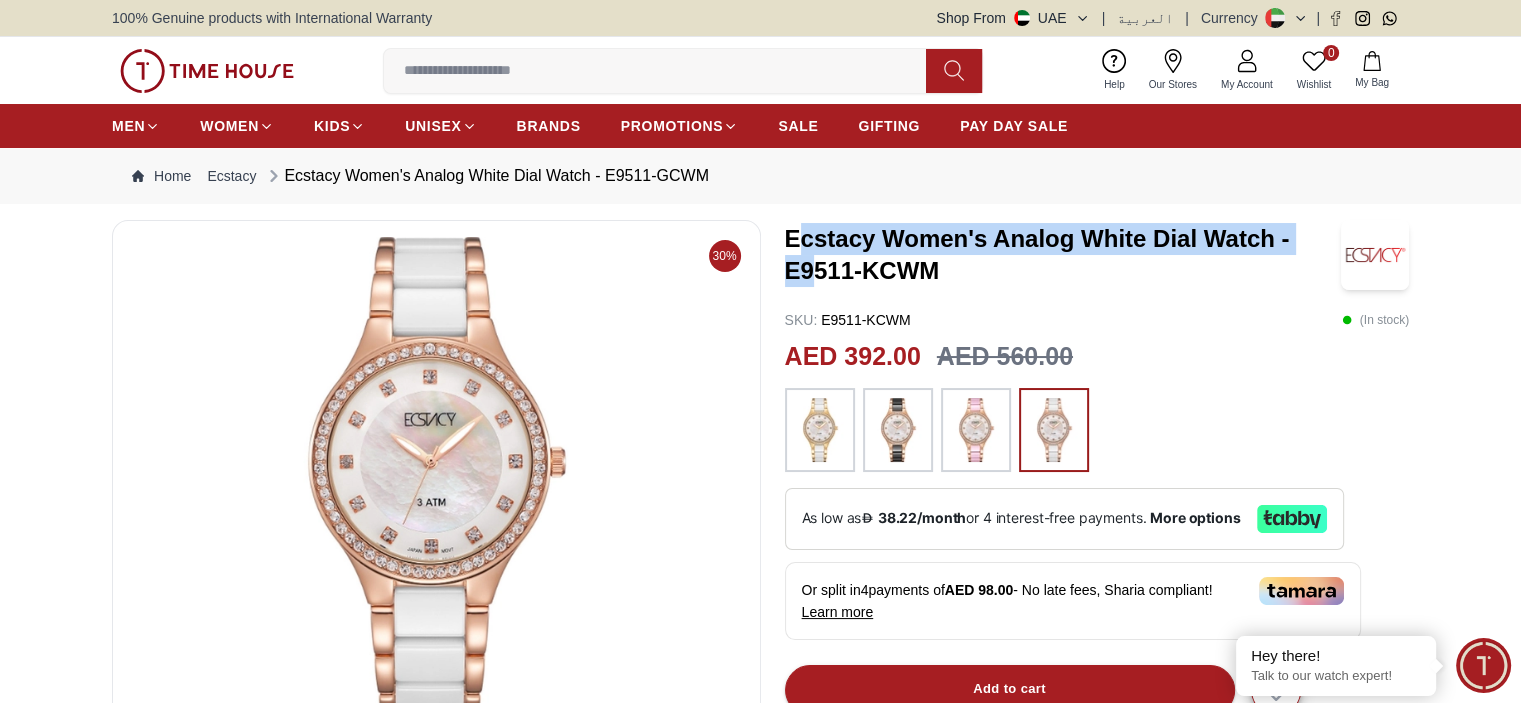 drag, startPoint x: 794, startPoint y: 234, endPoint x: 780, endPoint y: 245, distance: 17.804493 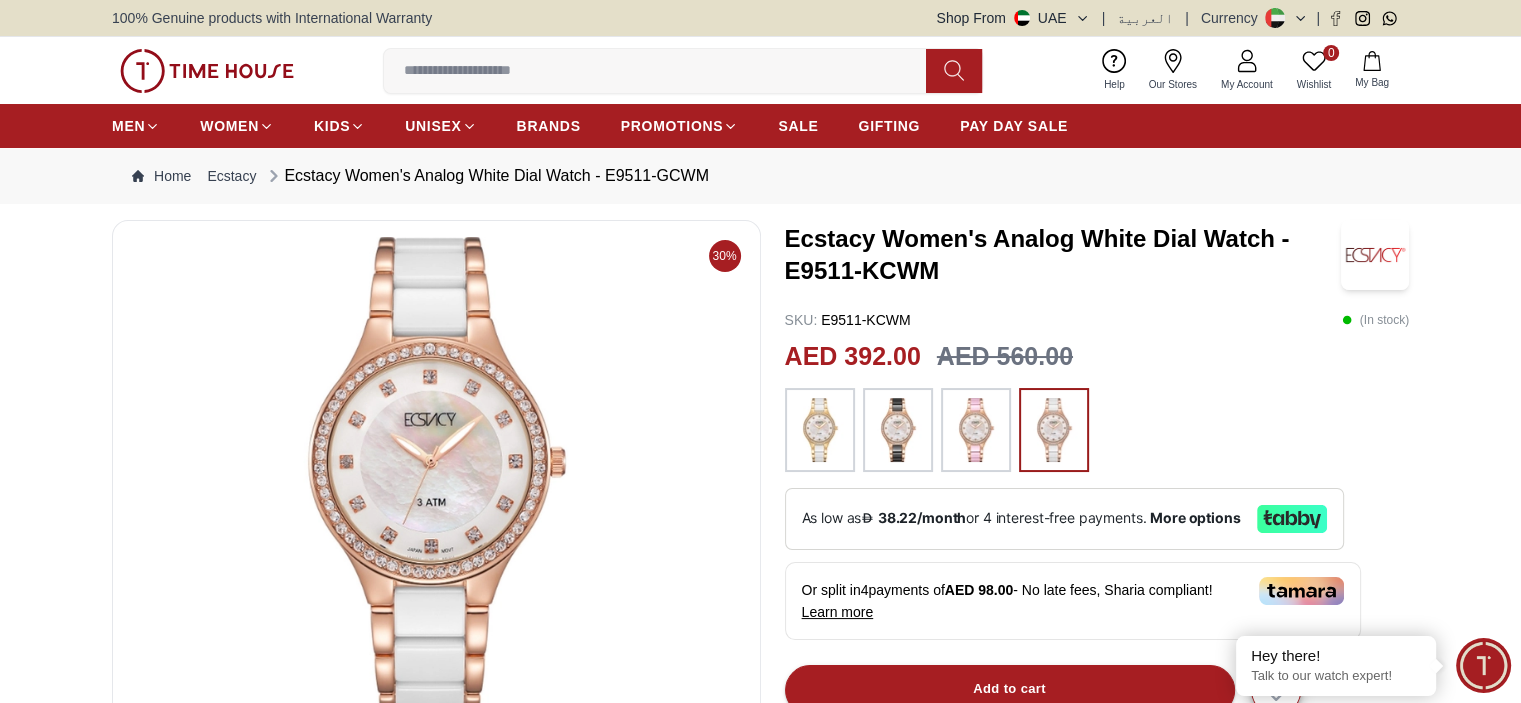 click on "30% Ecstacy Women's Analog White Dial Watch - E9511-KCWM SKU :   E9511-KCWM ( In stock ) AED 392.00 AED 560.00 Or split in  4  payments of  AED 98.00  - No late fees, Sharia compliant!    Learn more Overview Round Stainless Steel Gold Case With Analog Display, White Dial 36 mm Case Diameter, Japan Quartz Movement, 3 ATM Water Resistant White Stainless Steel Bracelet With Tang Buckle Add to cart GIFT WRAPPING INCLUDED TRUSTED SHIPPING CONTACTLESS DELIVERY Share To Friends" at bounding box center [760, 696] 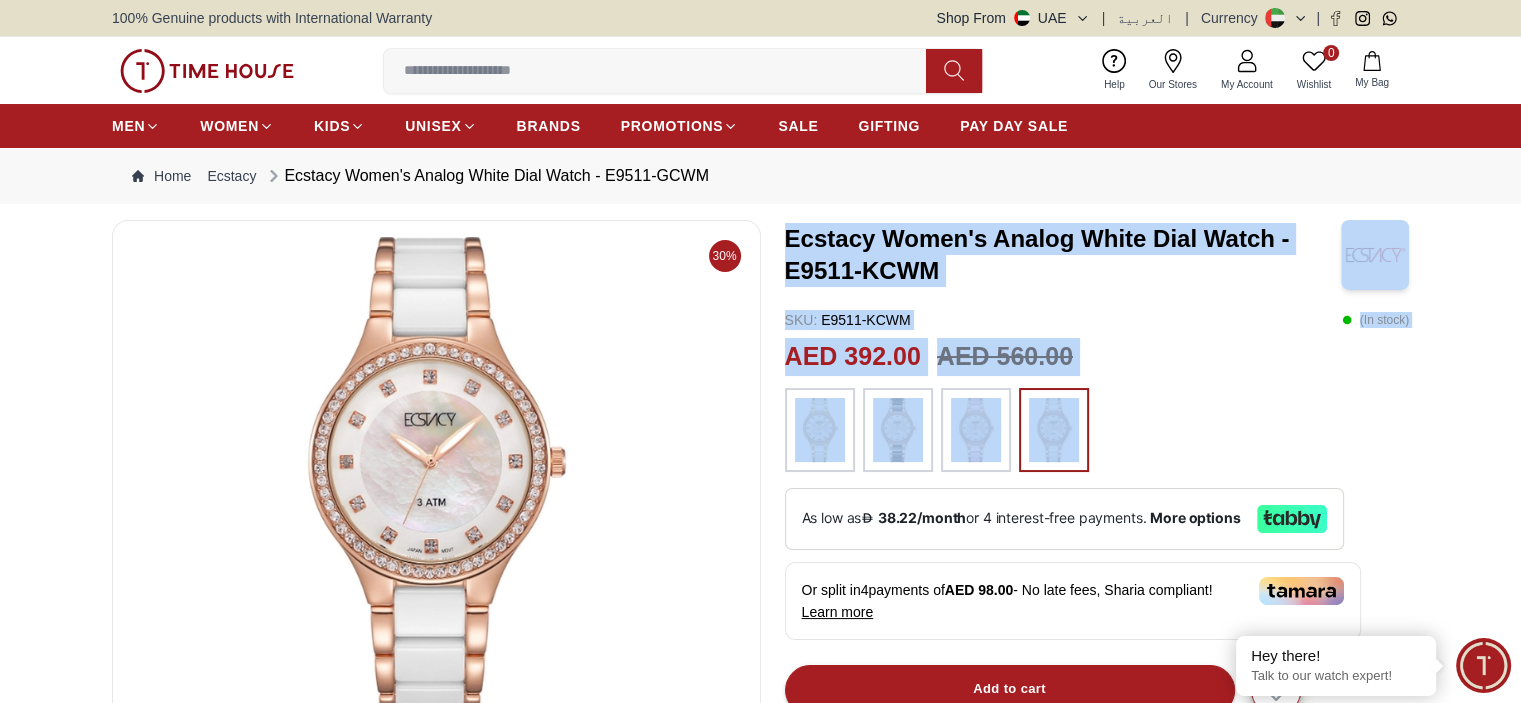 drag, startPoint x: 781, startPoint y: 233, endPoint x: 1136, endPoint y: 534, distance: 465.43097 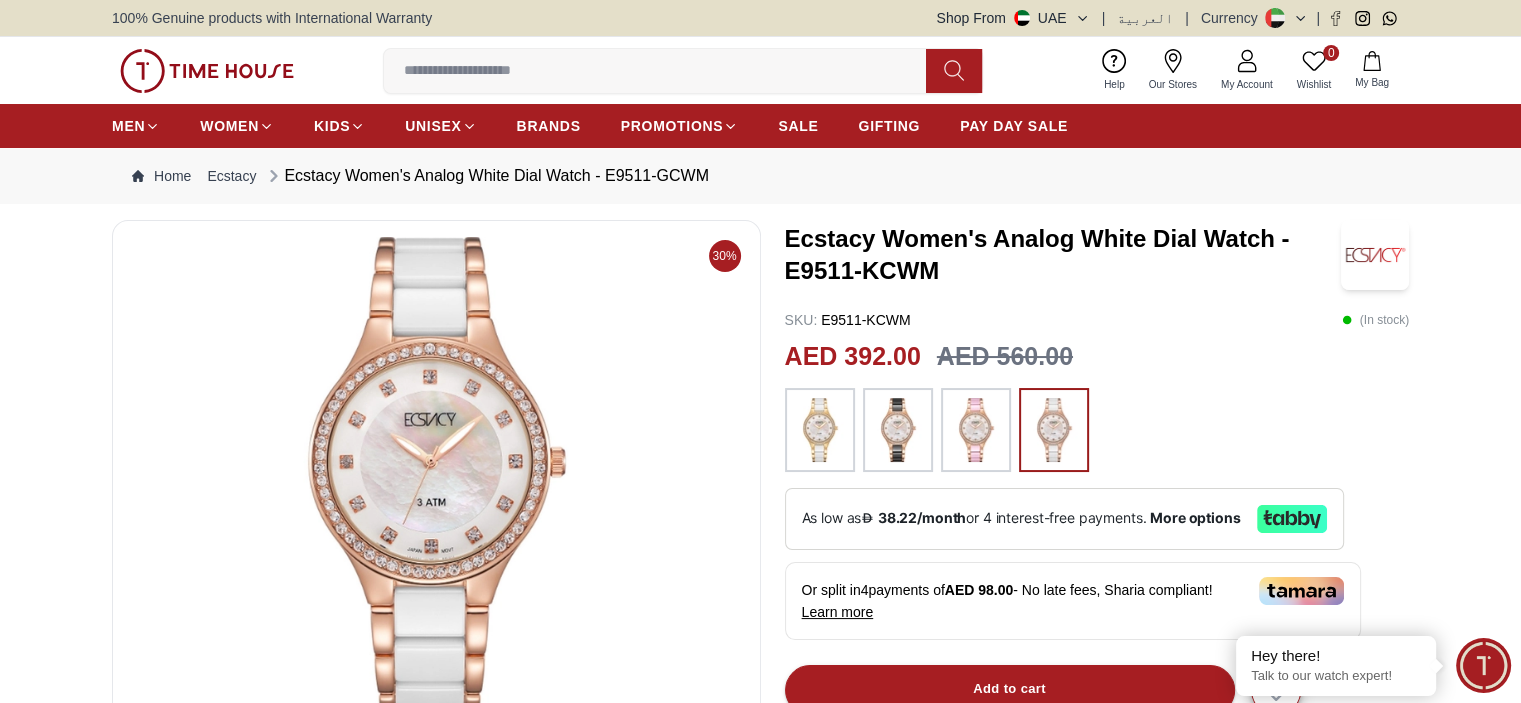 drag, startPoint x: 1136, startPoint y: 534, endPoint x: 919, endPoint y: 515, distance: 217.83022 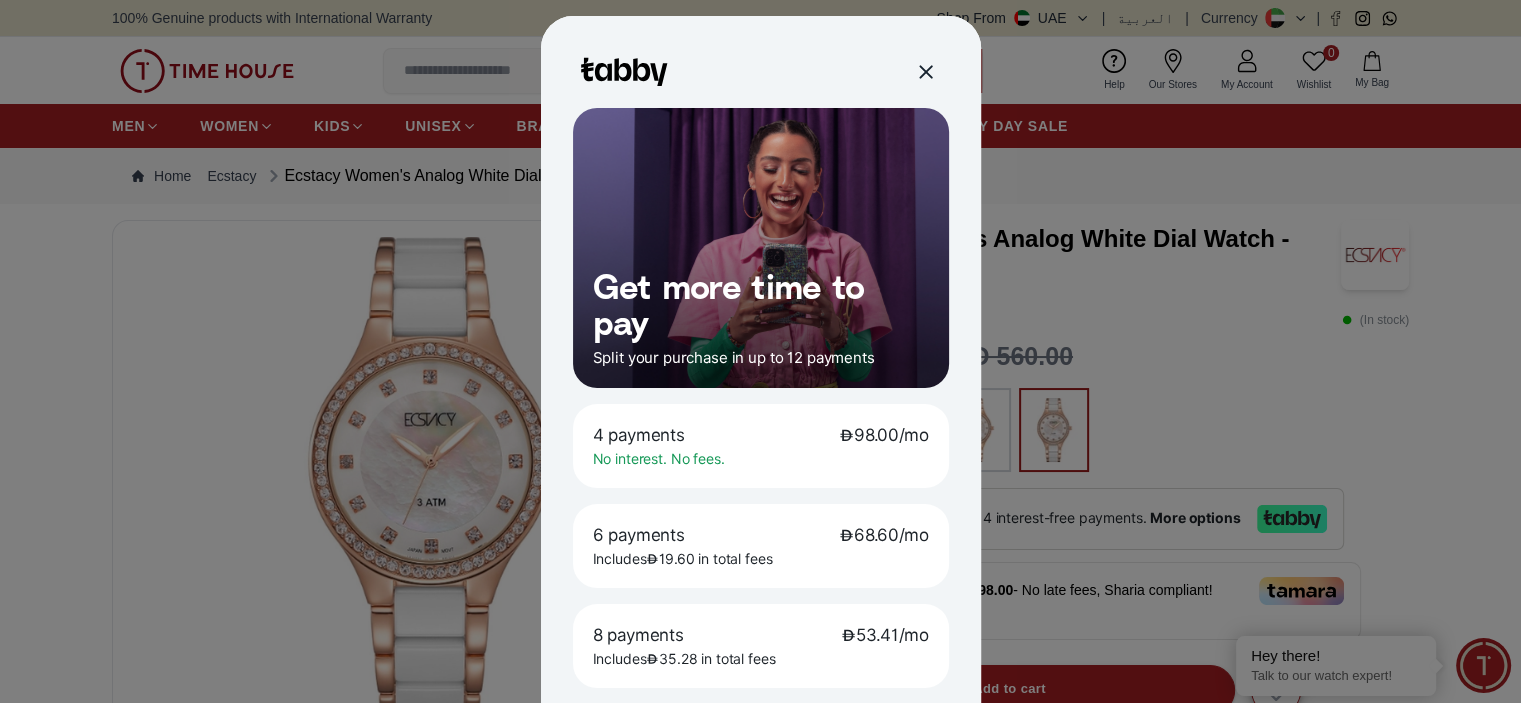 click at bounding box center (760, 351) 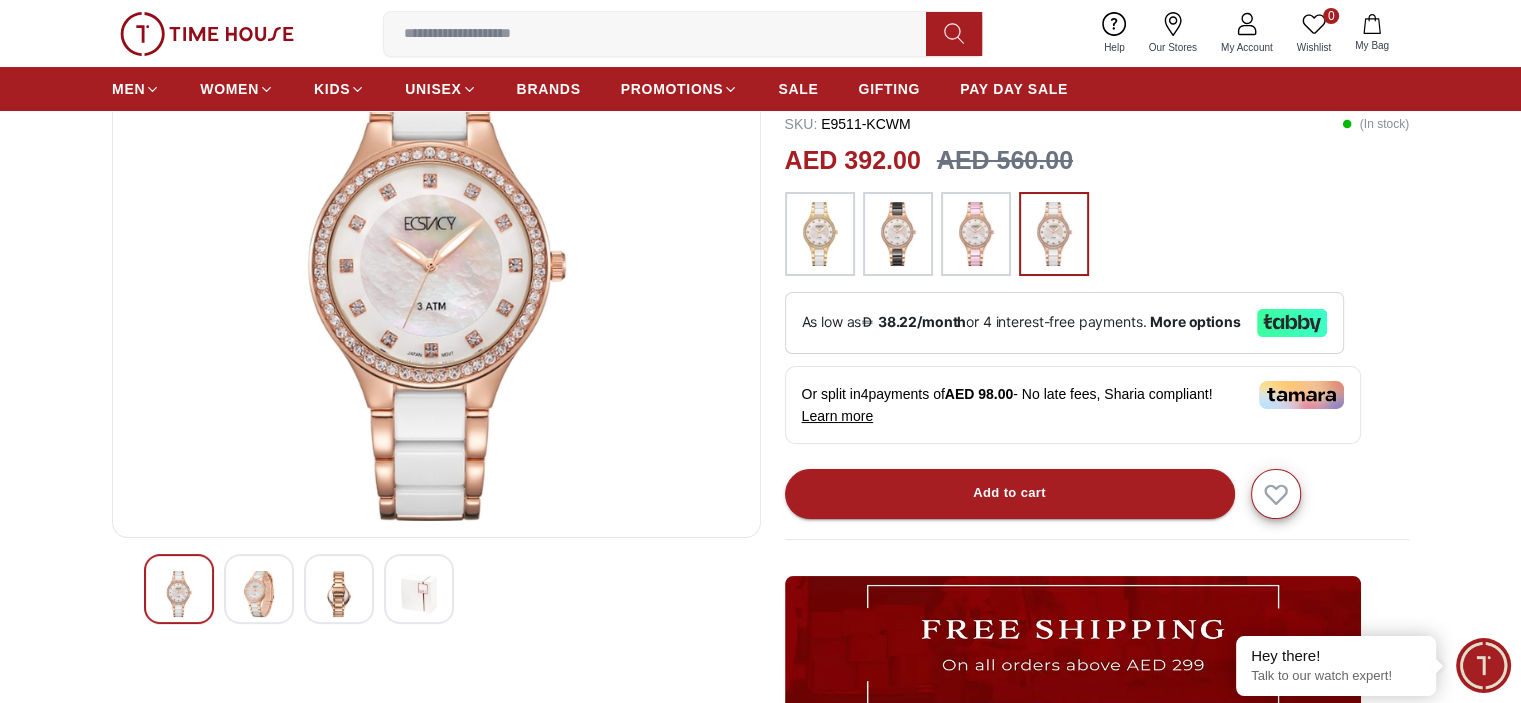 scroll, scrollTop: 0, scrollLeft: 0, axis: both 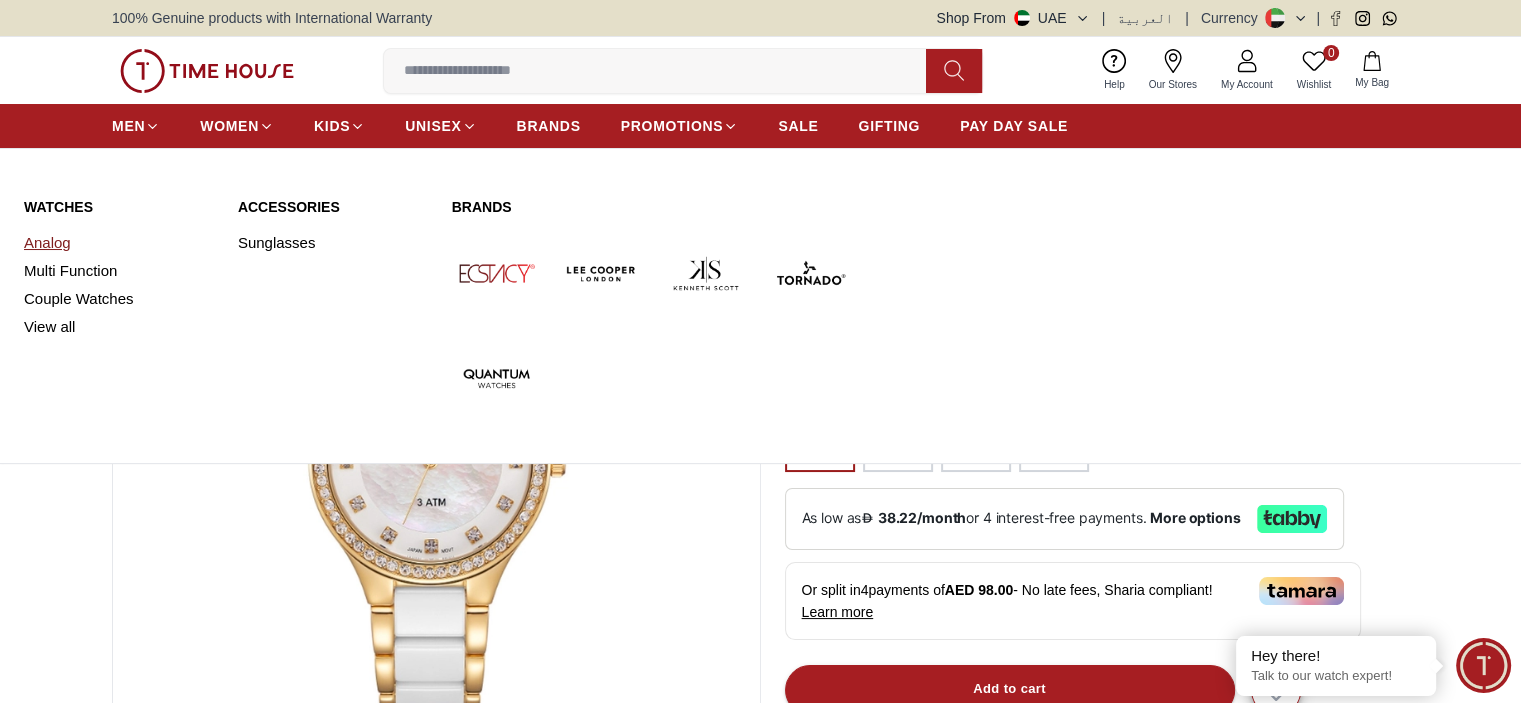 click on "Analog" at bounding box center (119, 243) 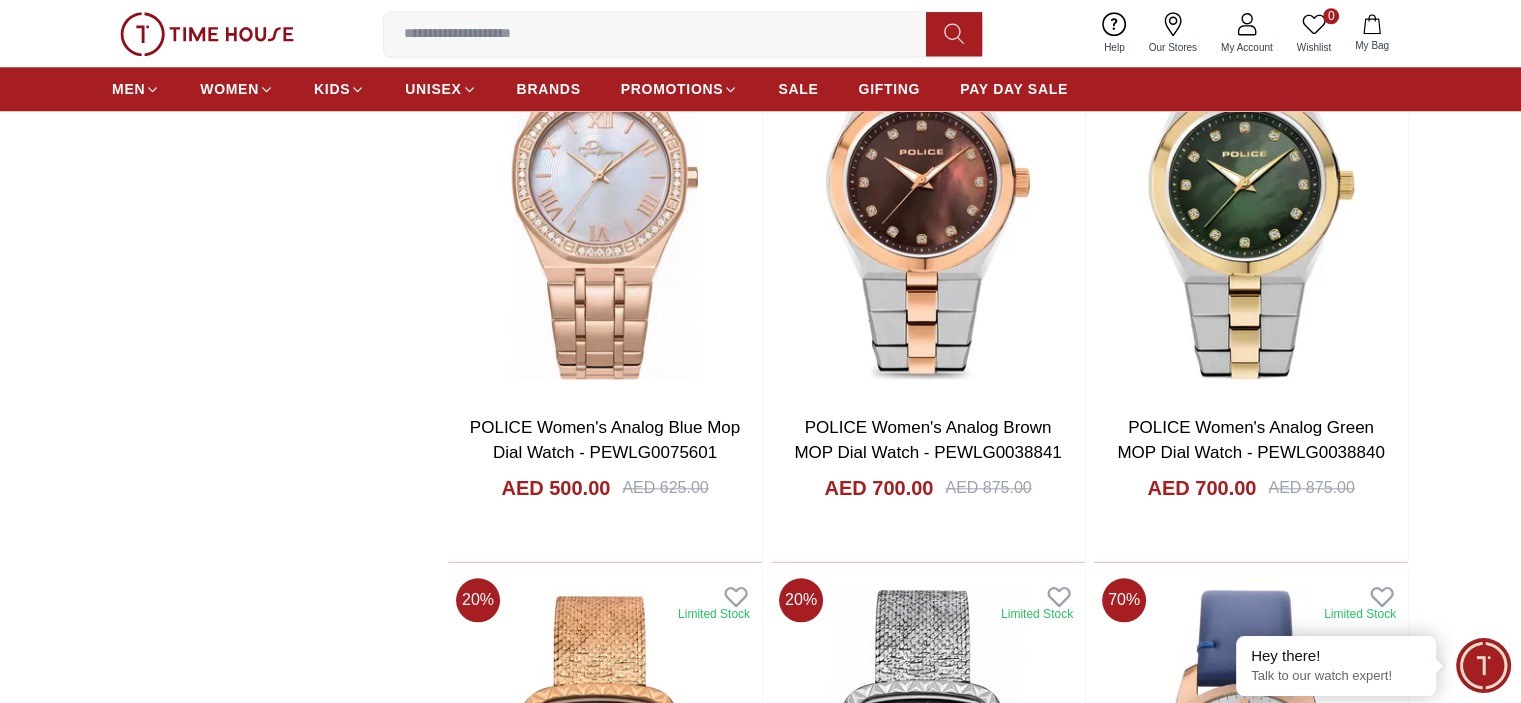 scroll, scrollTop: 2100, scrollLeft: 0, axis: vertical 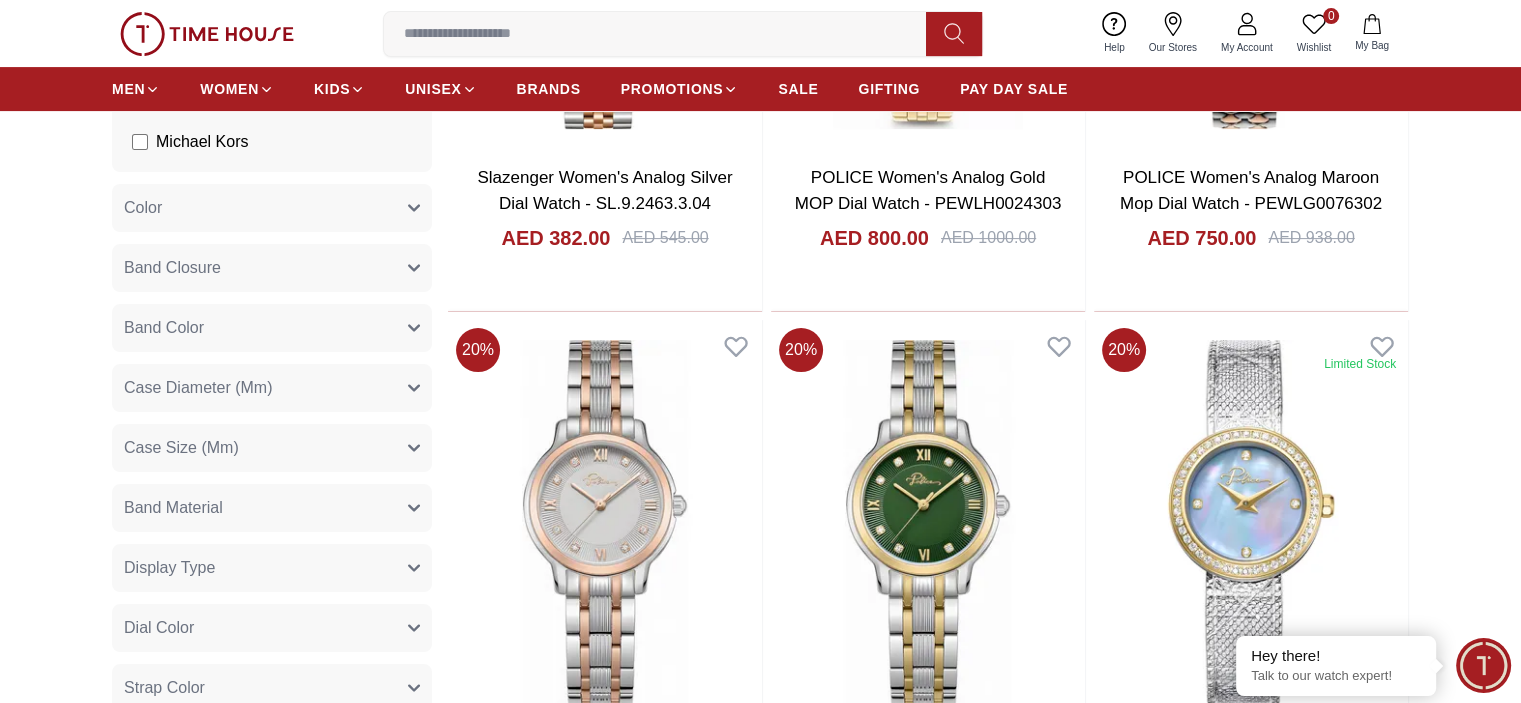 click on "Band Closure" at bounding box center (272, 268) 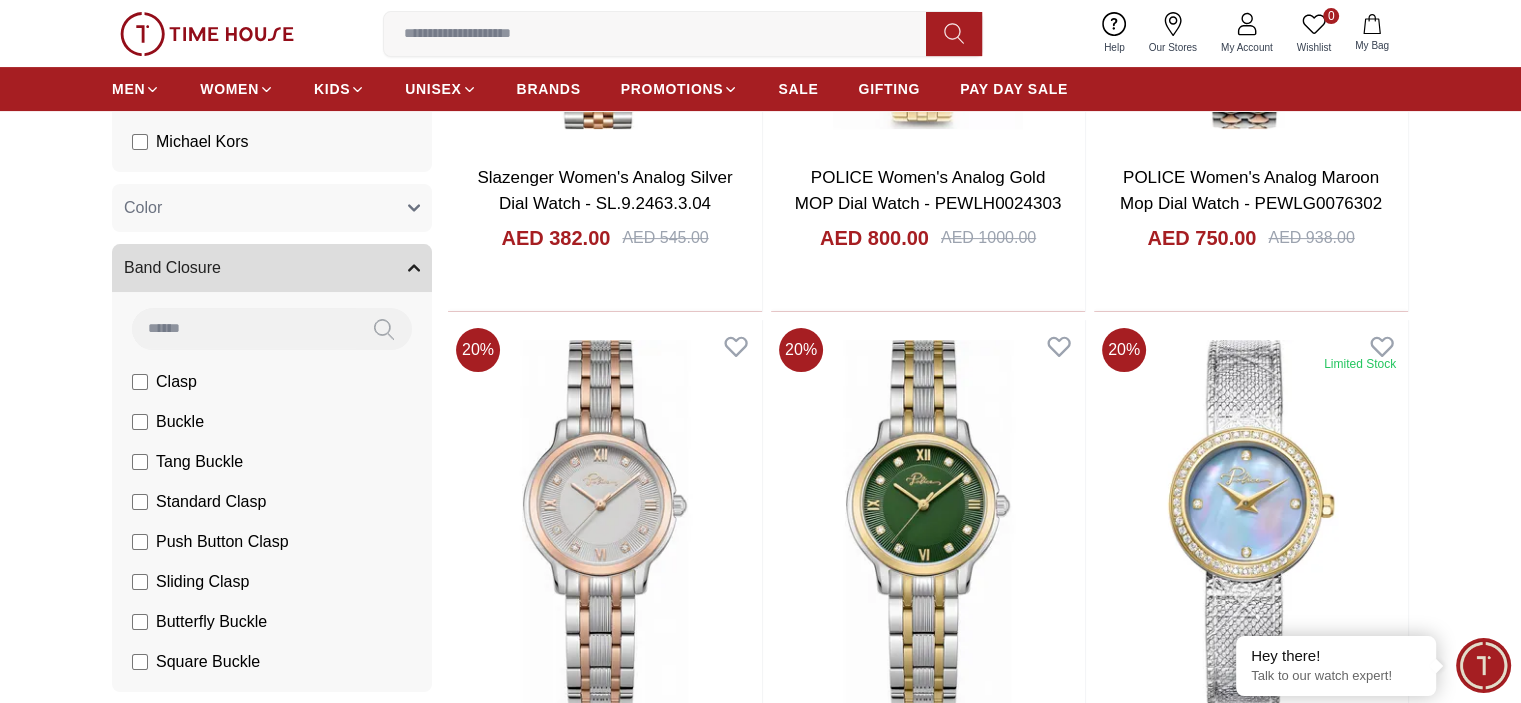 click on "Band Closure" at bounding box center (272, 268) 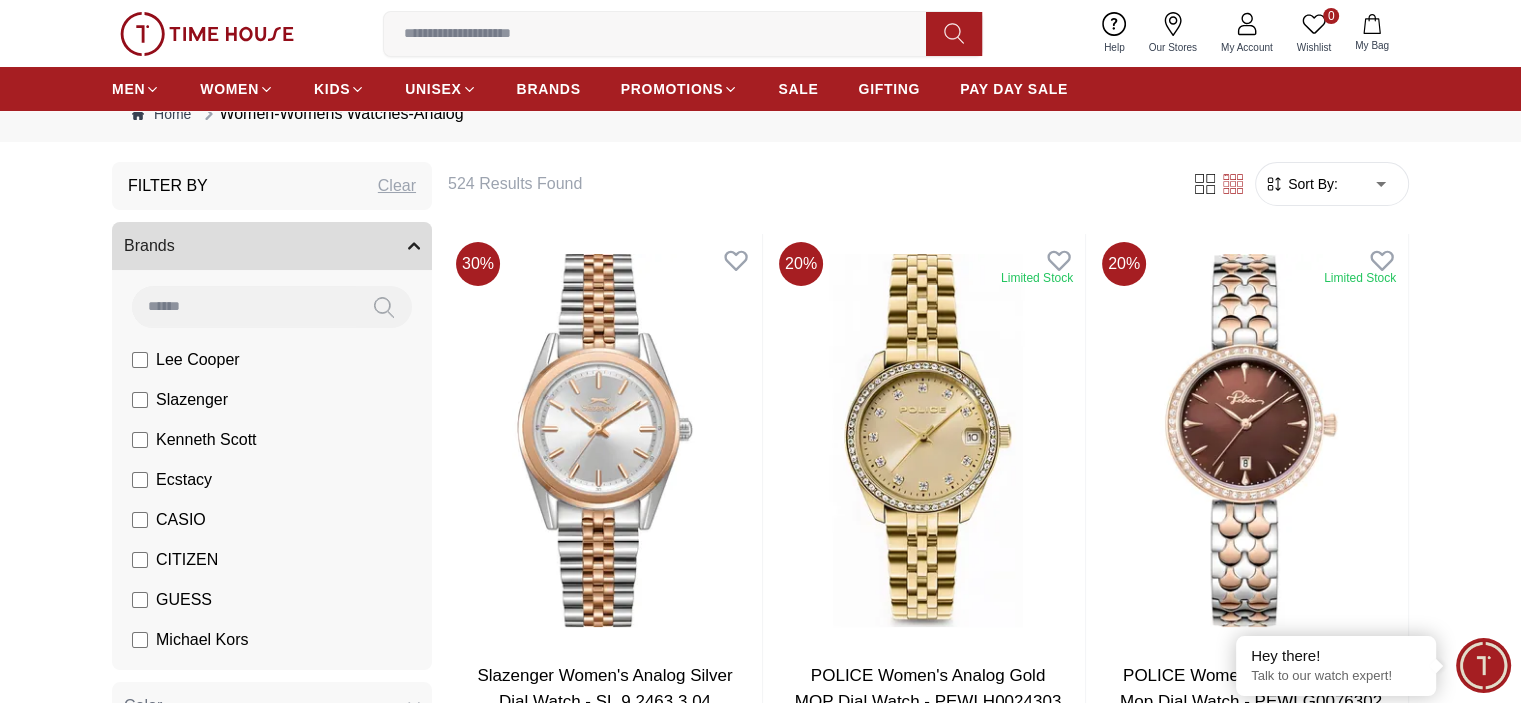 scroll, scrollTop: 60, scrollLeft: 0, axis: vertical 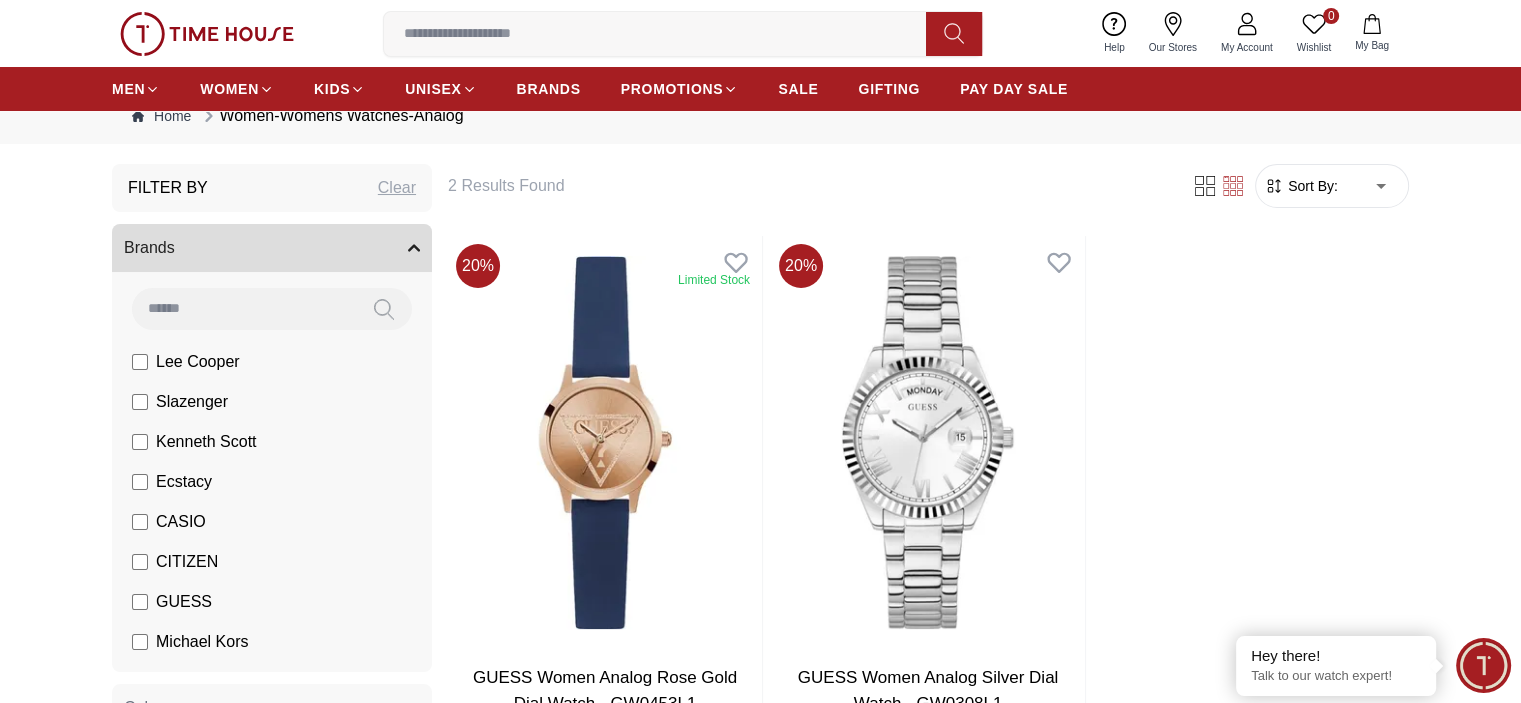 click at bounding box center (663, 34) 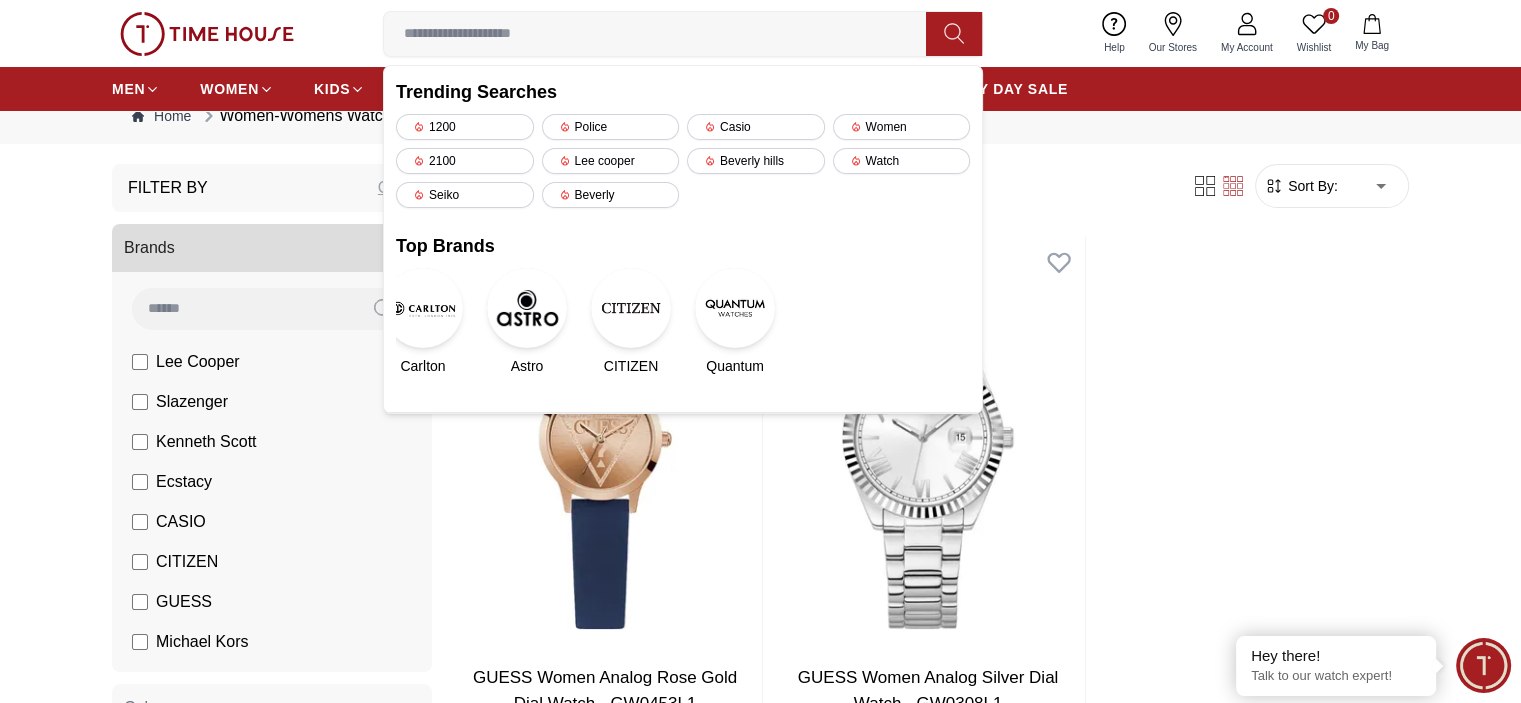 click on "20 % Limited Stock GUESS Women Analog Rose Gold Dial Watch - GW0453L1 AED 380.00 AED 475.00 Add to cart Add to cart 20 % GUESS Women Analog Silver Dial Watch - GW0308L1 AED 552.00 AED 690.00 Add to cart Add to cart" at bounding box center (928, 524) 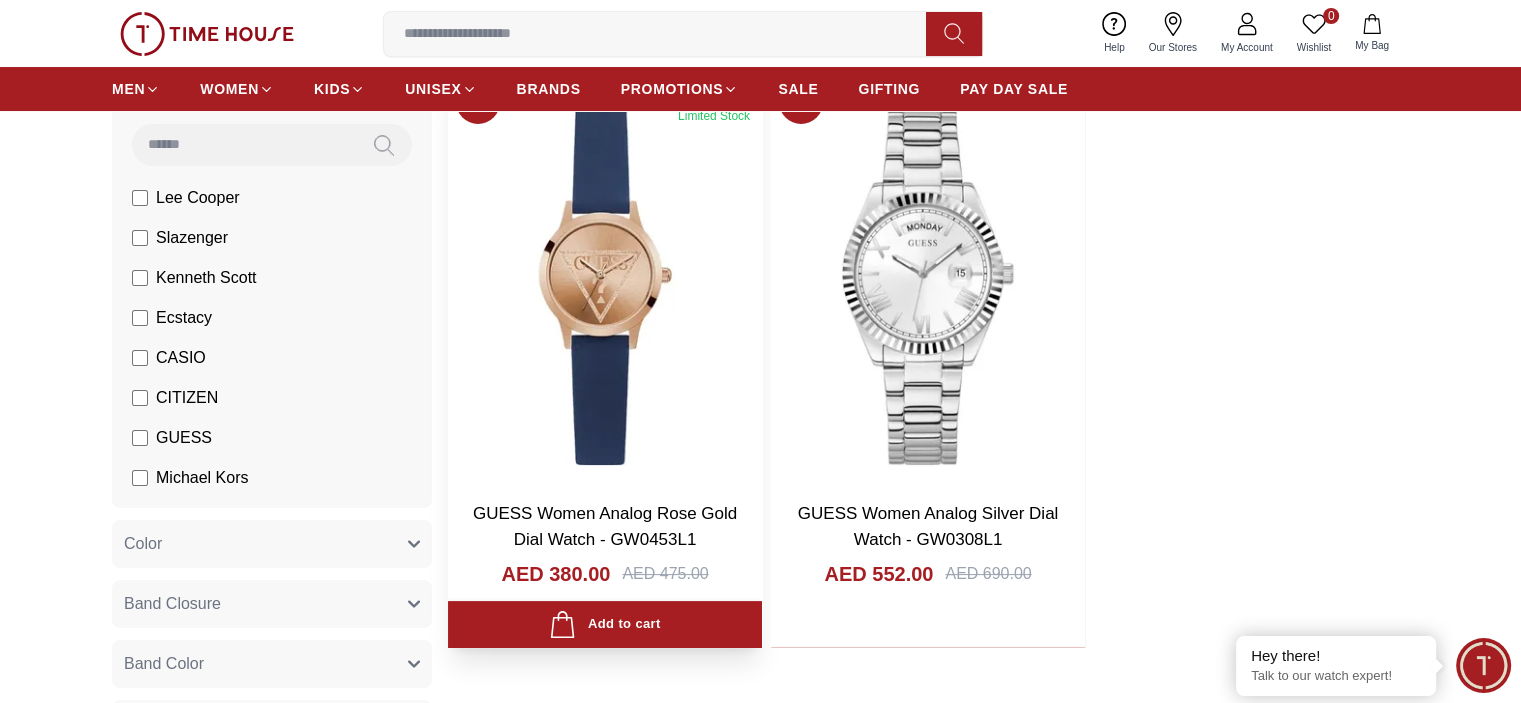 scroll, scrollTop: 0, scrollLeft: 0, axis: both 